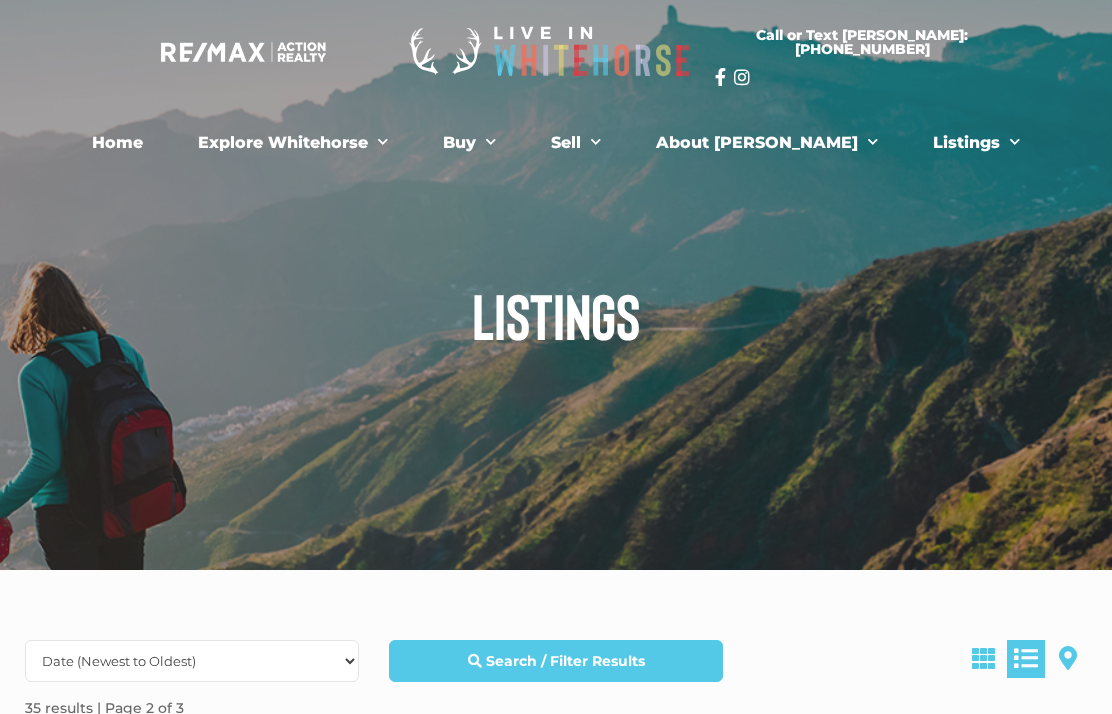 scroll, scrollTop: 0, scrollLeft: 0, axis: both 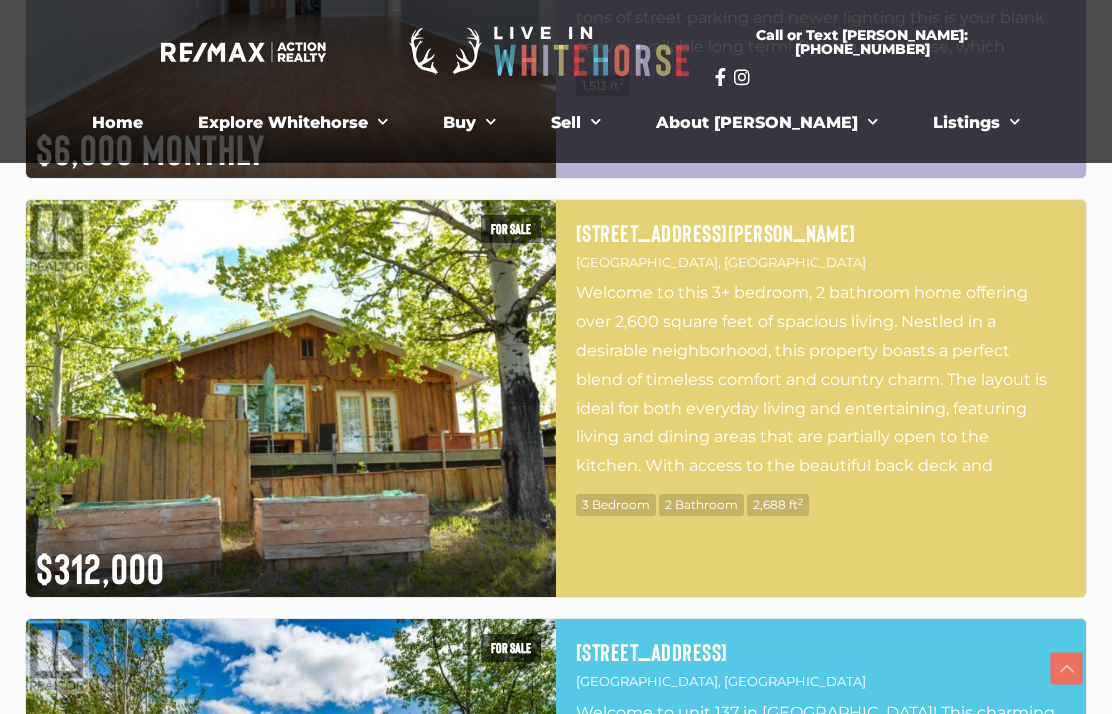 click at bounding box center (291, 399) 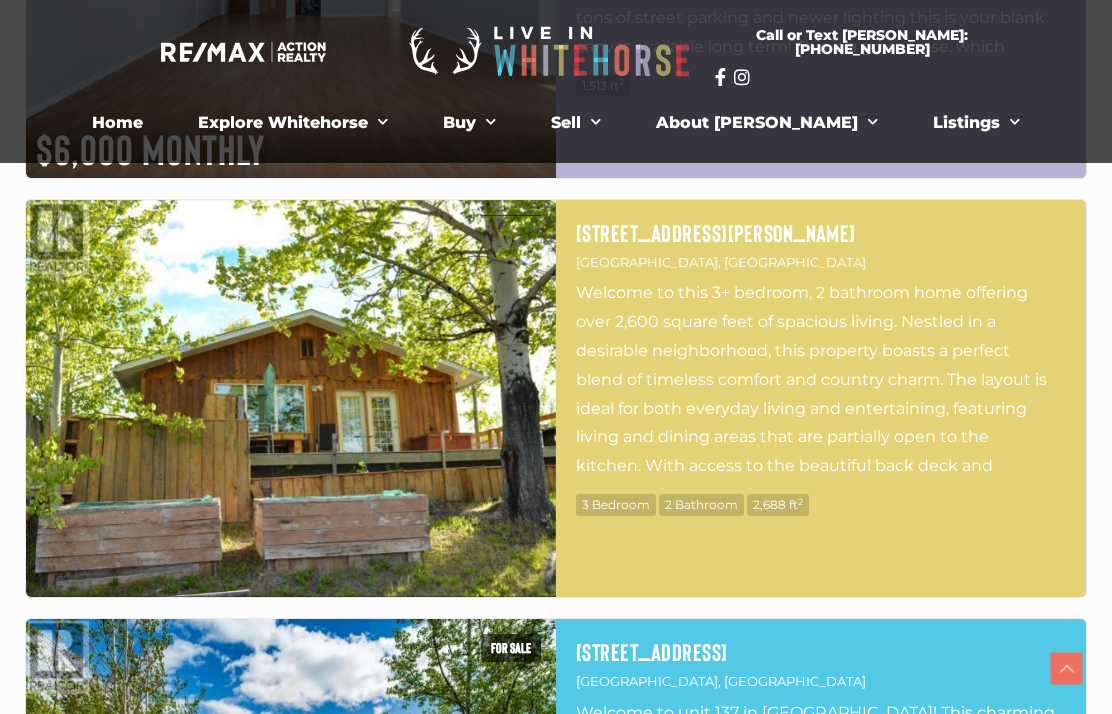click at bounding box center [291, 399] 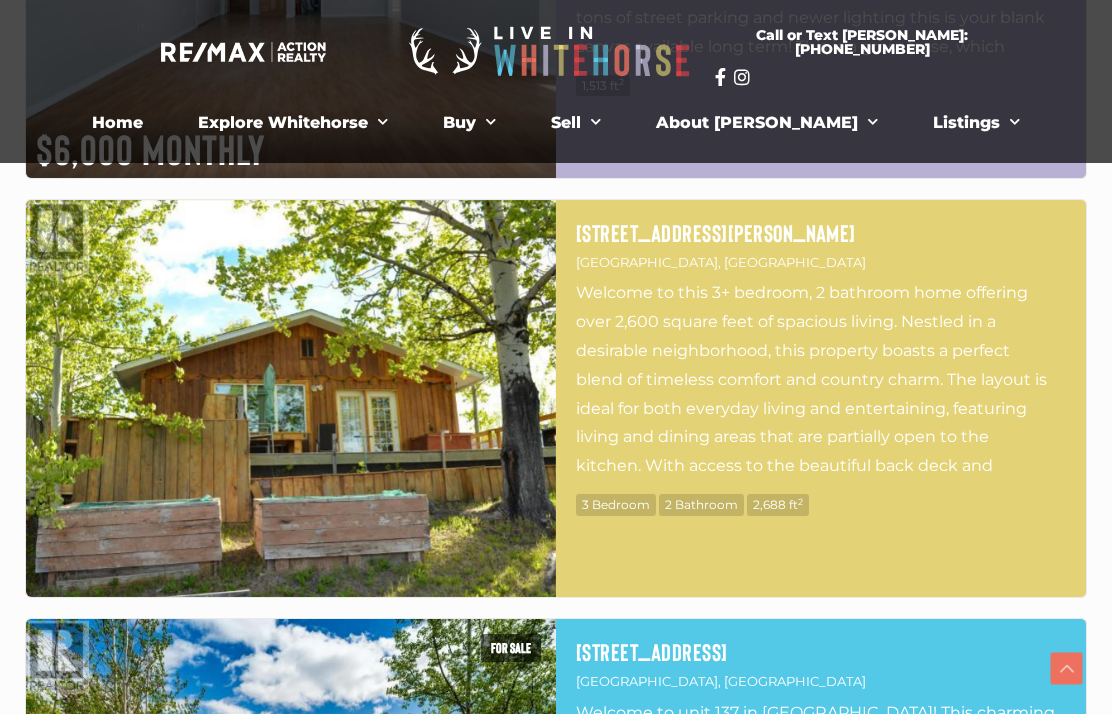 scroll, scrollTop: 3929, scrollLeft: 0, axis: vertical 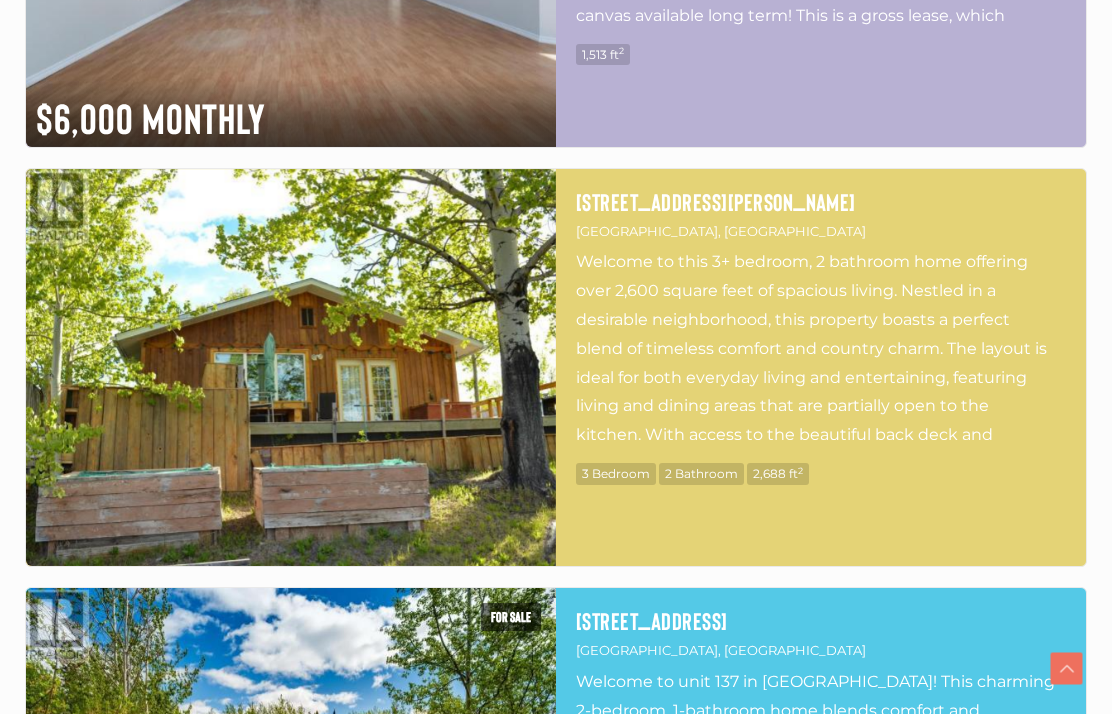 click at bounding box center (291, 368) 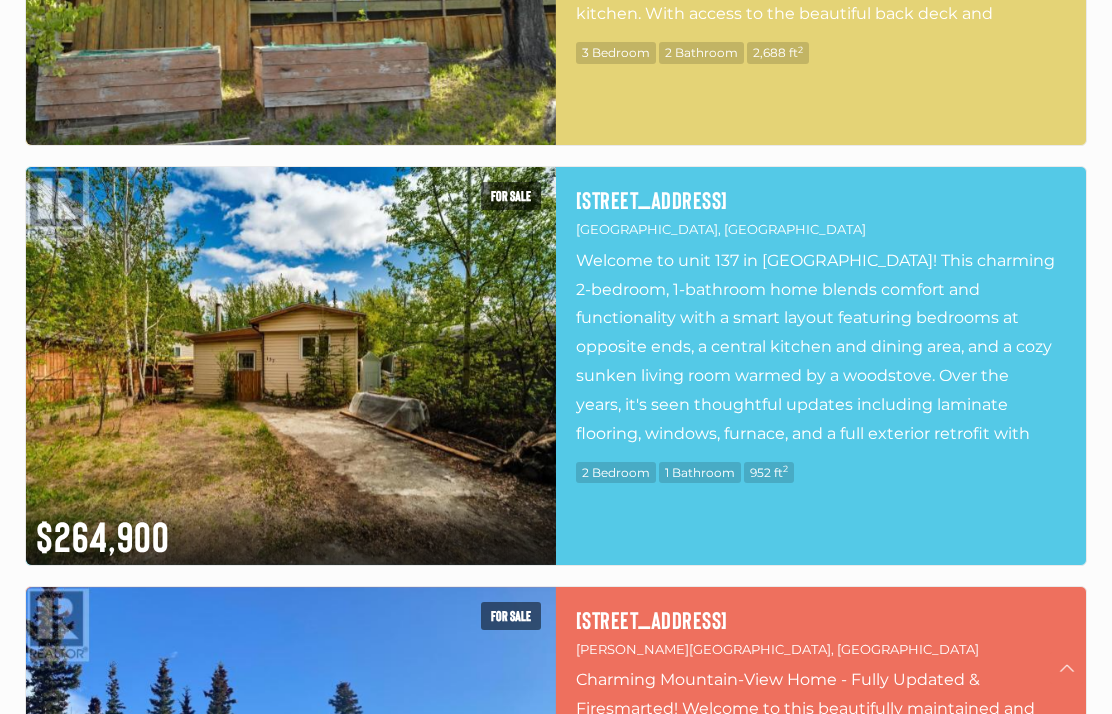 scroll, scrollTop: 4350, scrollLeft: 0, axis: vertical 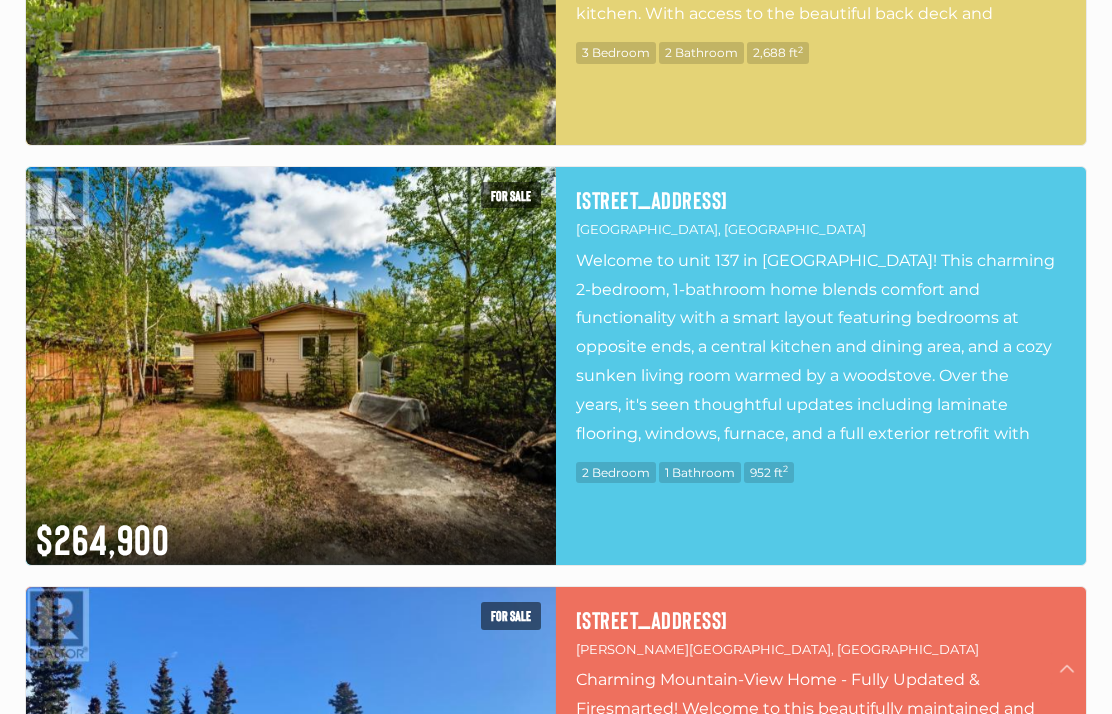 click at bounding box center [291, 366] 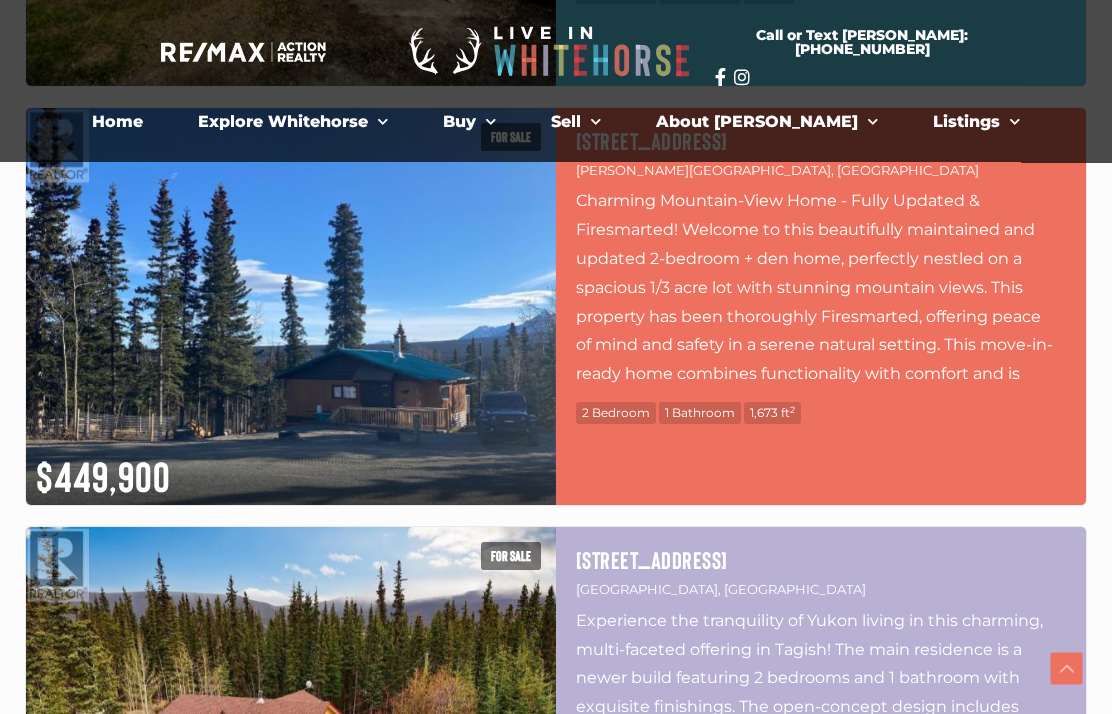 scroll, scrollTop: 4828, scrollLeft: 0, axis: vertical 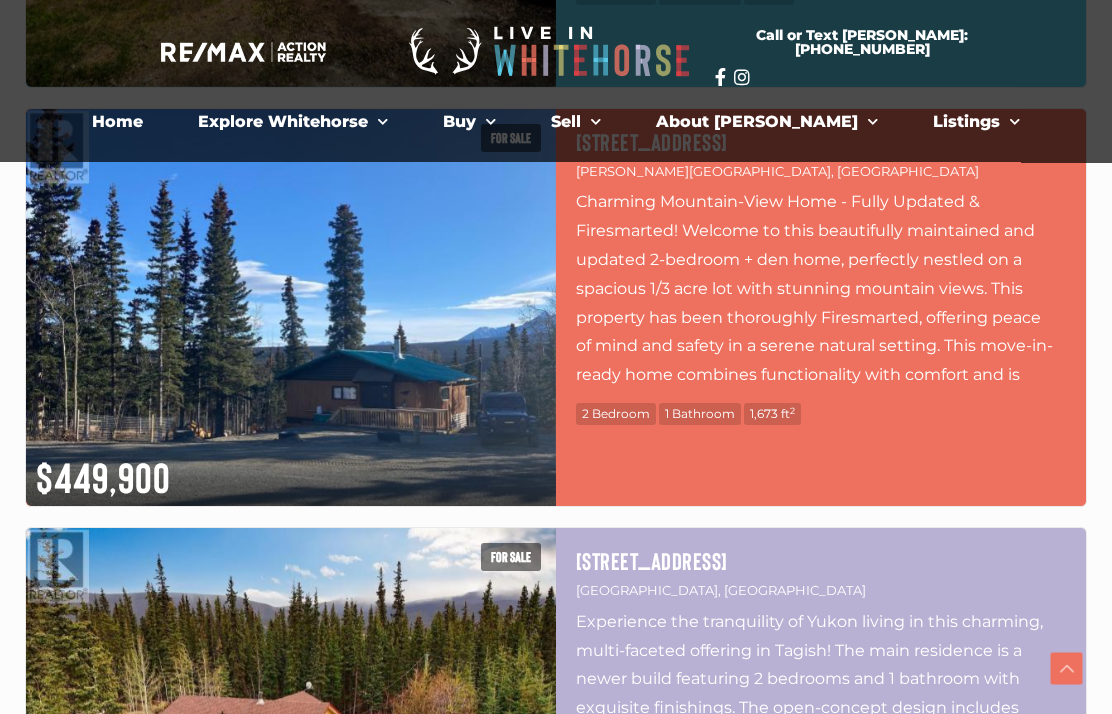 click at bounding box center [291, 308] 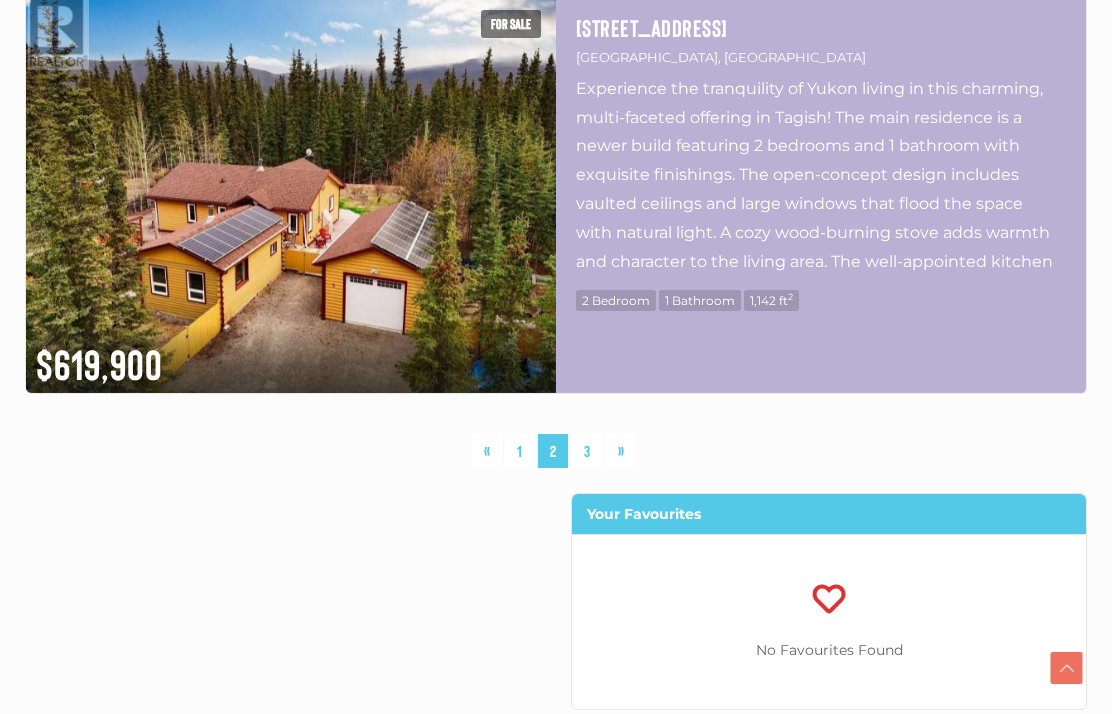 scroll, scrollTop: 5359, scrollLeft: 0, axis: vertical 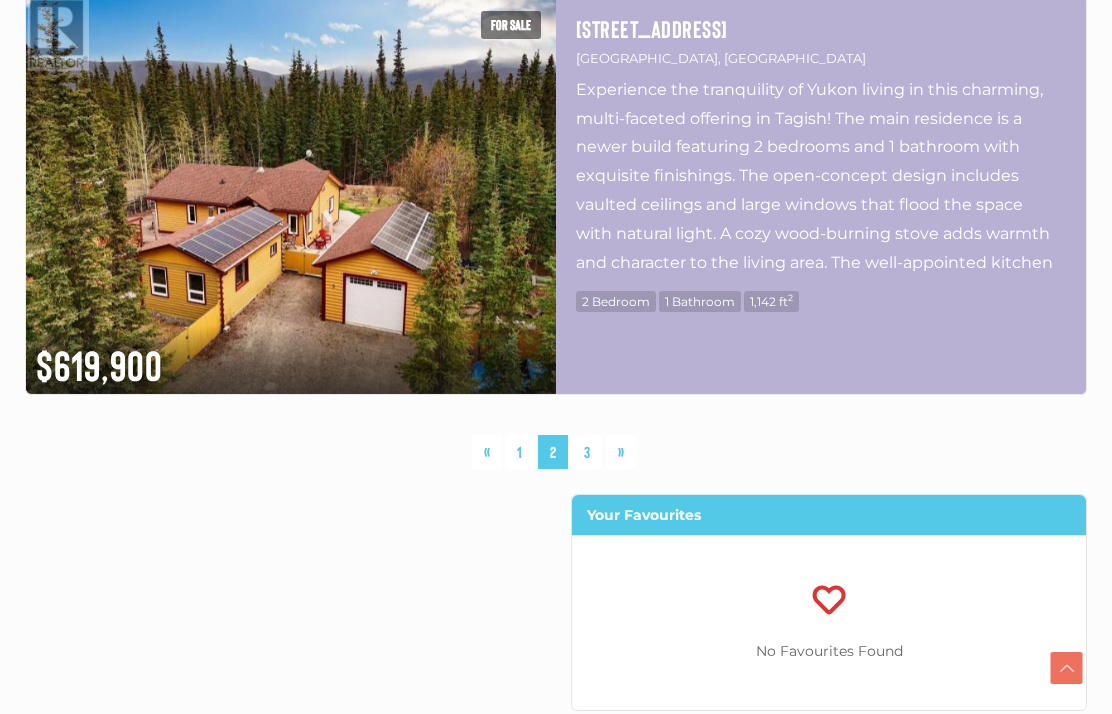 click on "« 1 2 3 »" at bounding box center [556, 456] 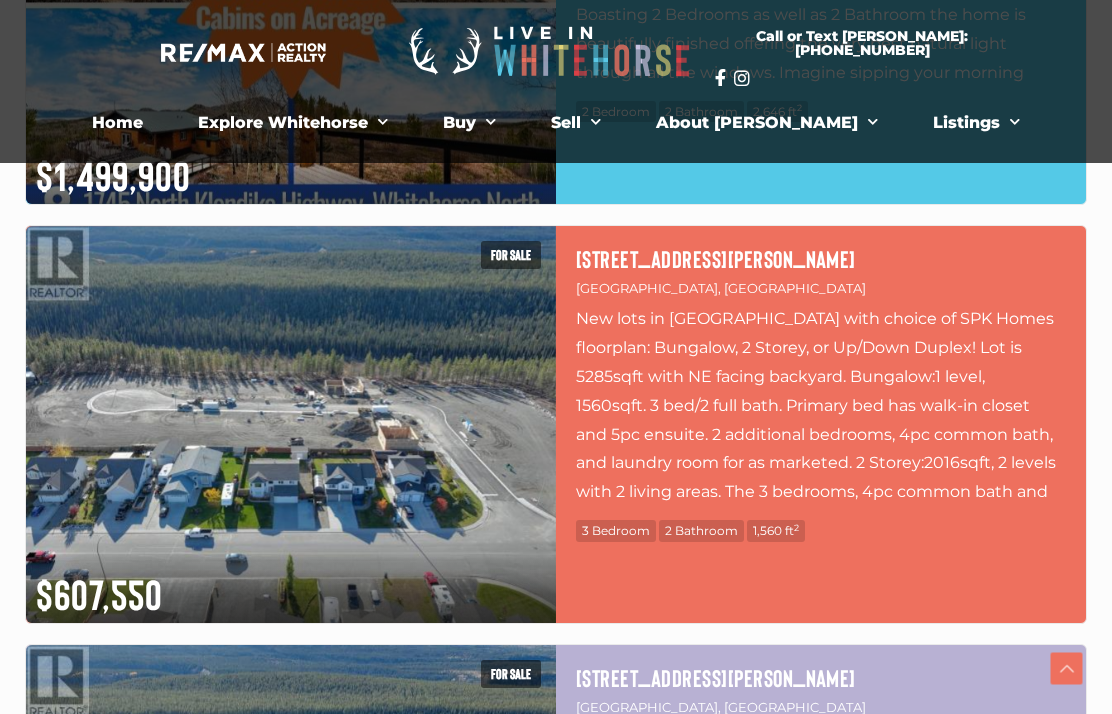 scroll, scrollTop: 1354, scrollLeft: 0, axis: vertical 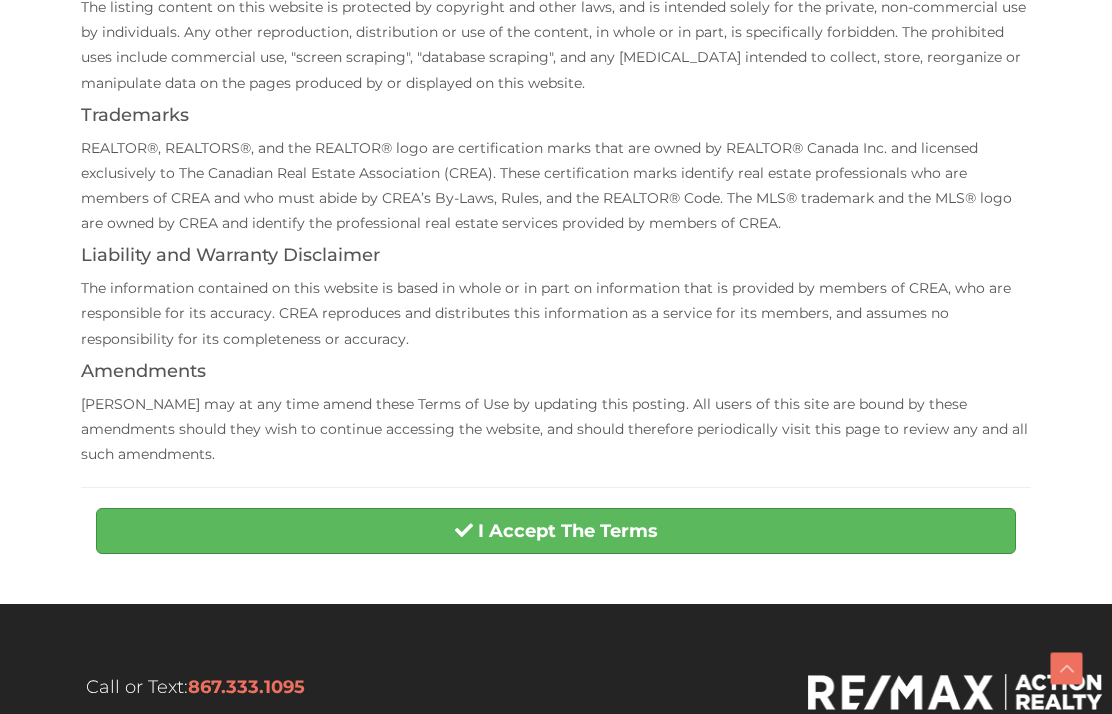 click on "I Accept The Terms" at bounding box center (568, 531) 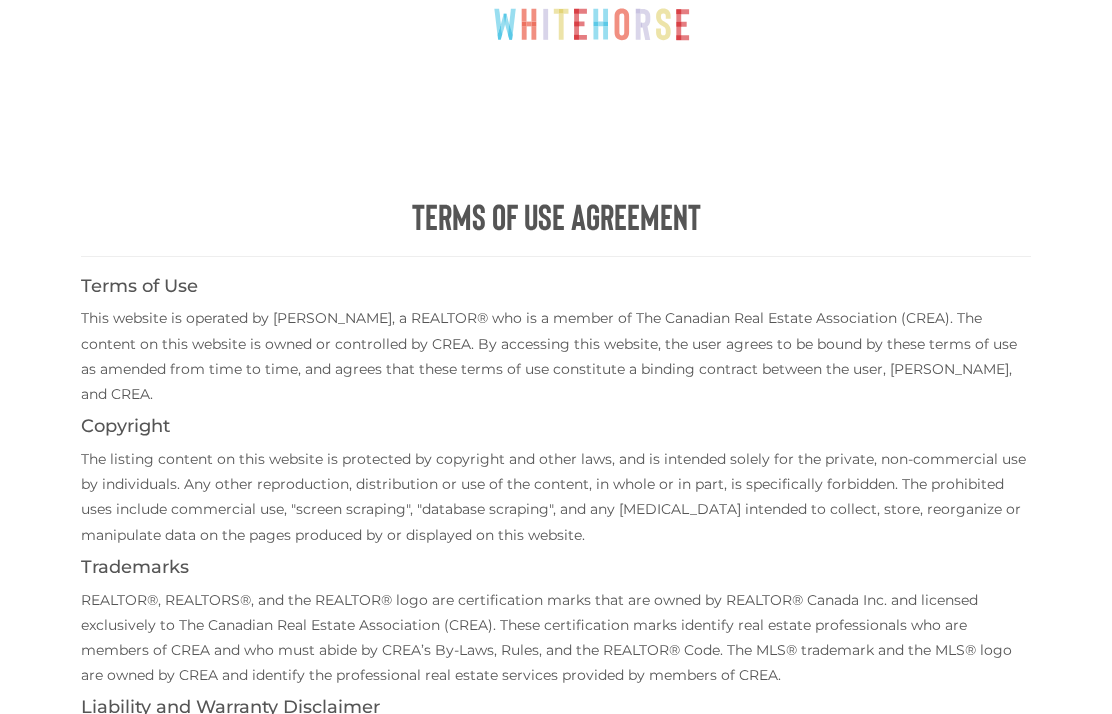 scroll, scrollTop: 0, scrollLeft: 0, axis: both 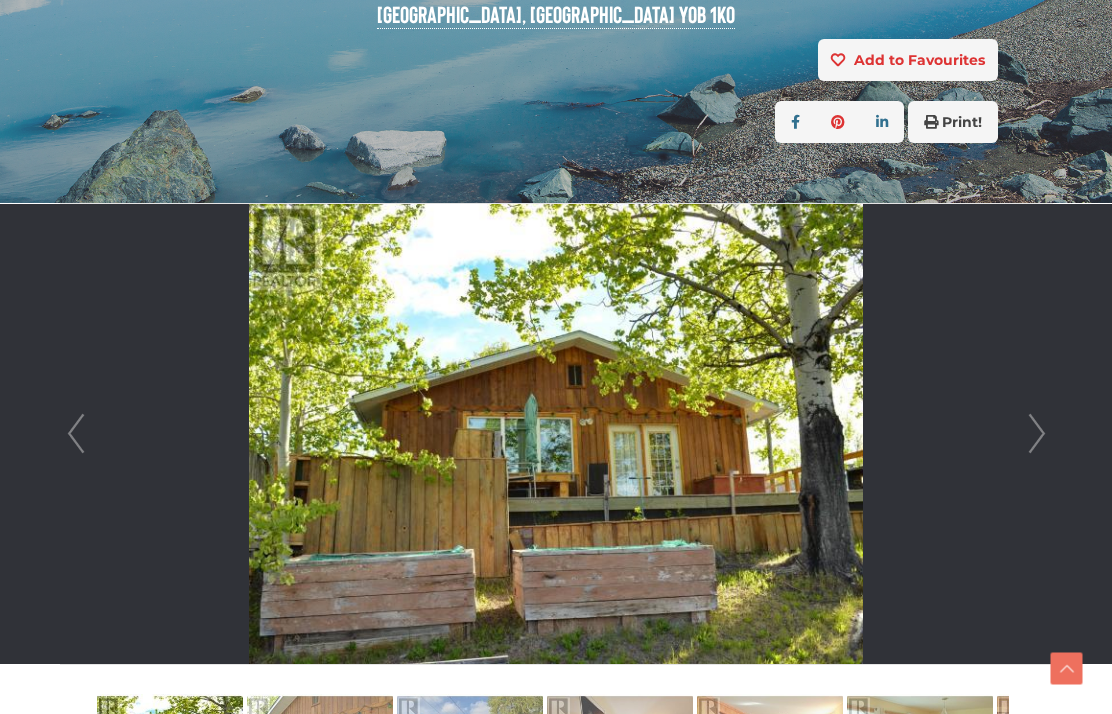click on "Next" at bounding box center [1037, 434] 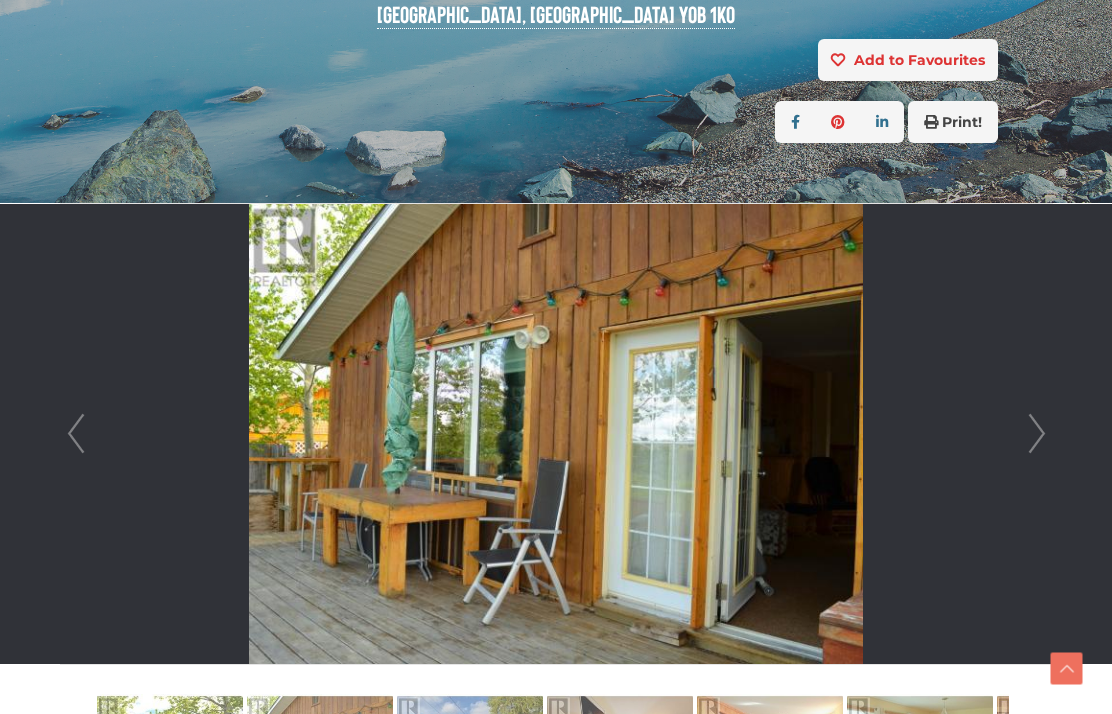 click on "Next" at bounding box center (1037, 434) 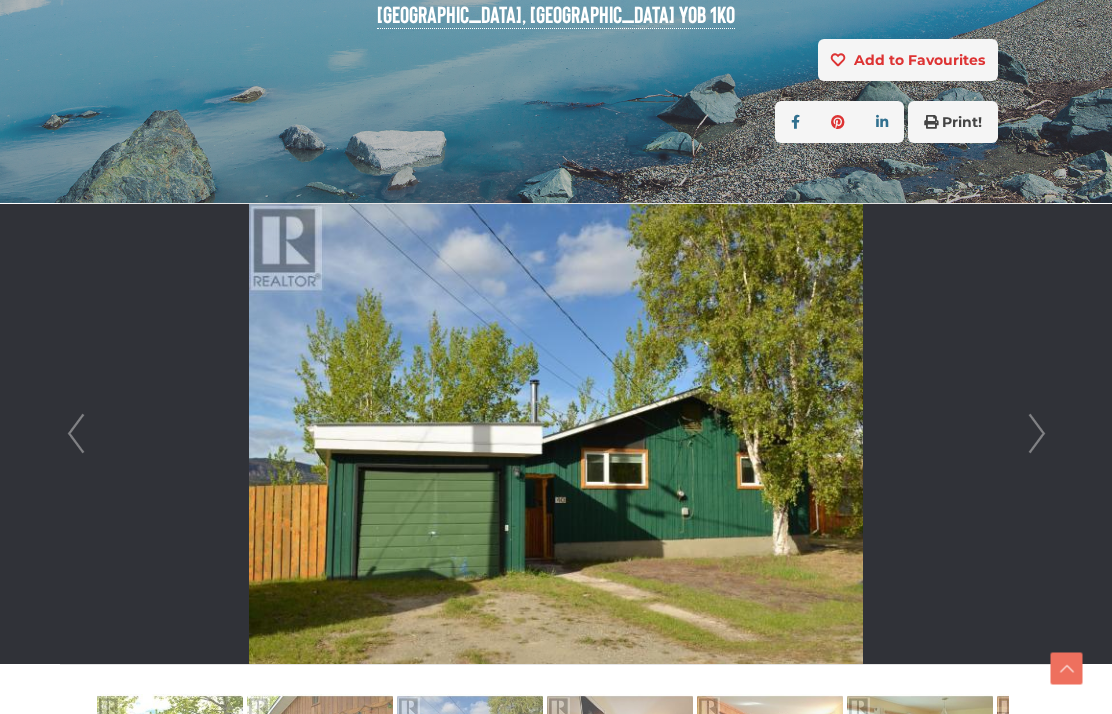 click on "Next" at bounding box center (1037, 434) 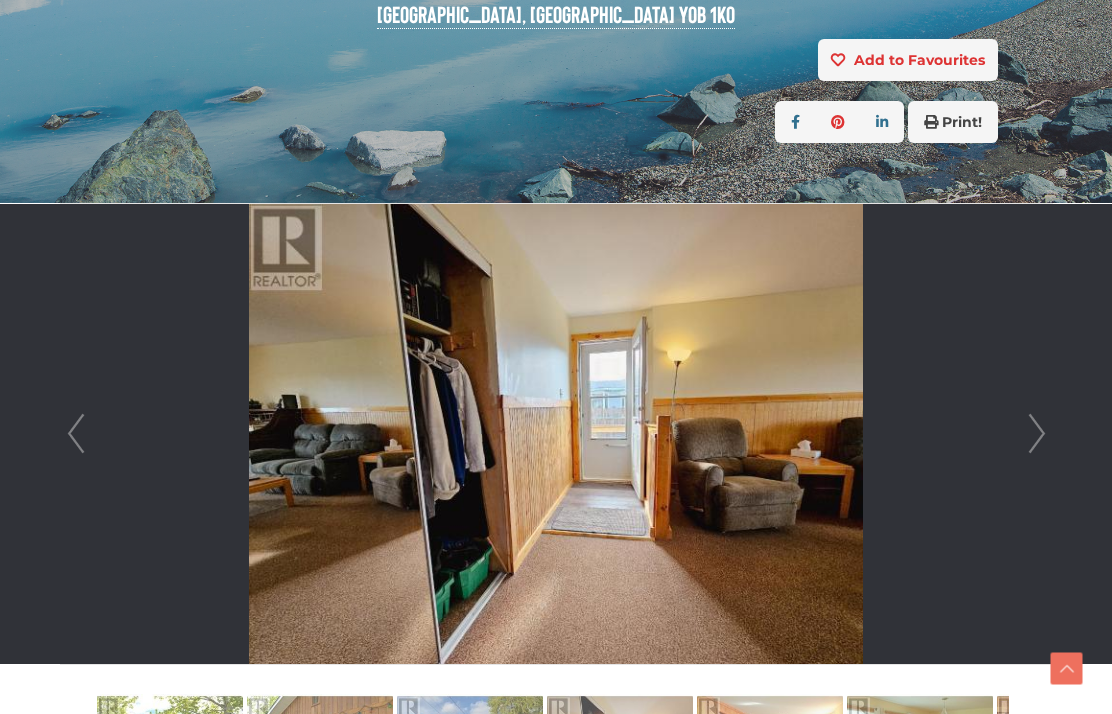 click on "Next" at bounding box center (1037, 434) 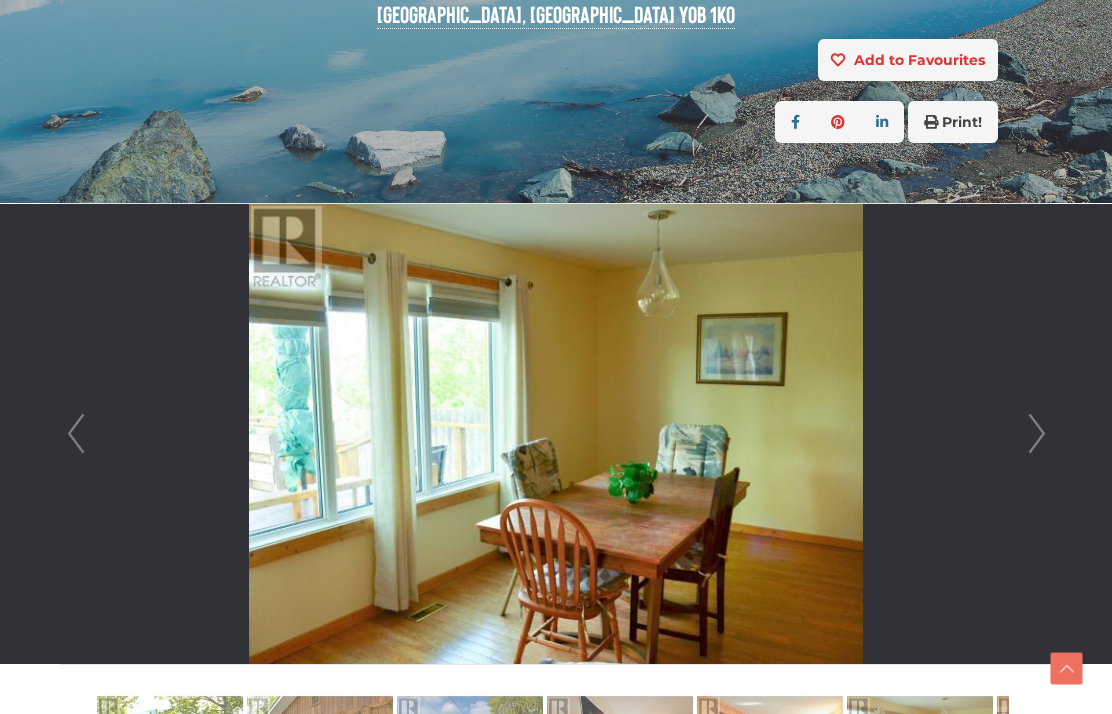 click on "Next" at bounding box center [1037, 434] 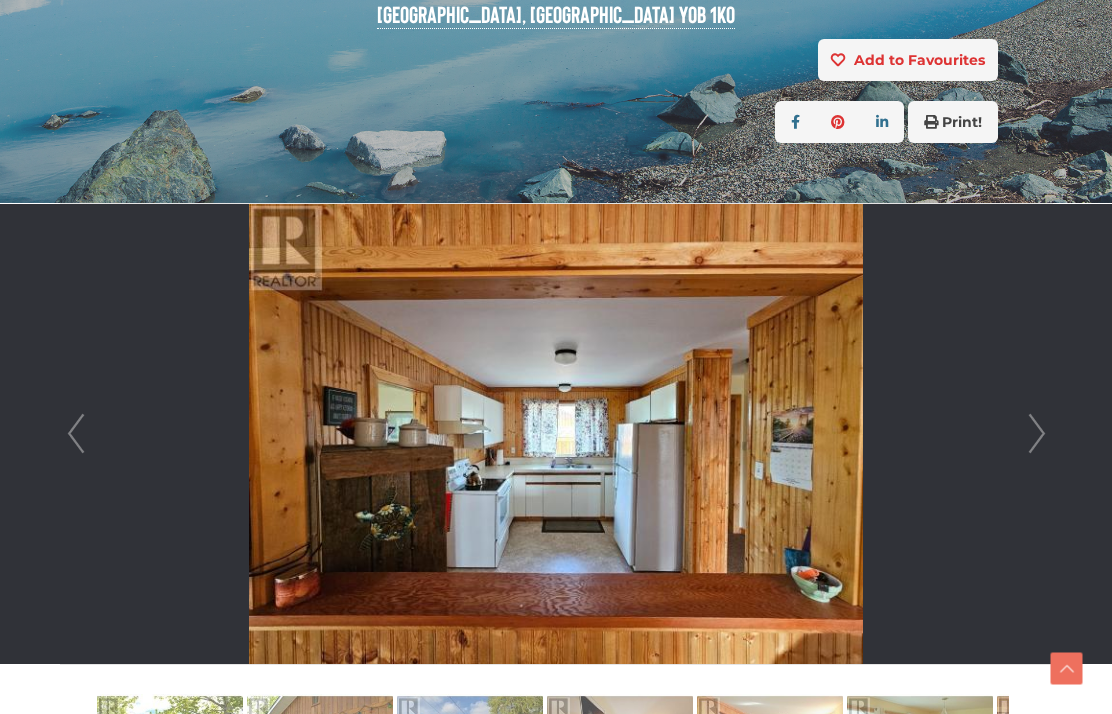 click on "Next" at bounding box center [1037, 434] 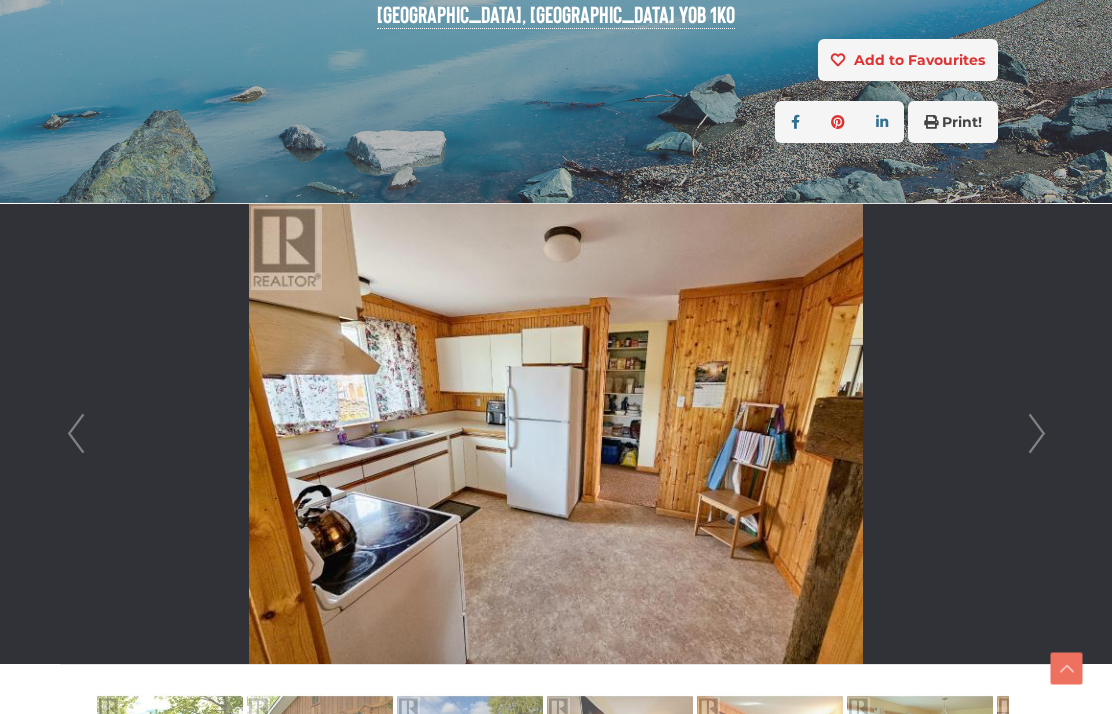 click at bounding box center [556, 434] 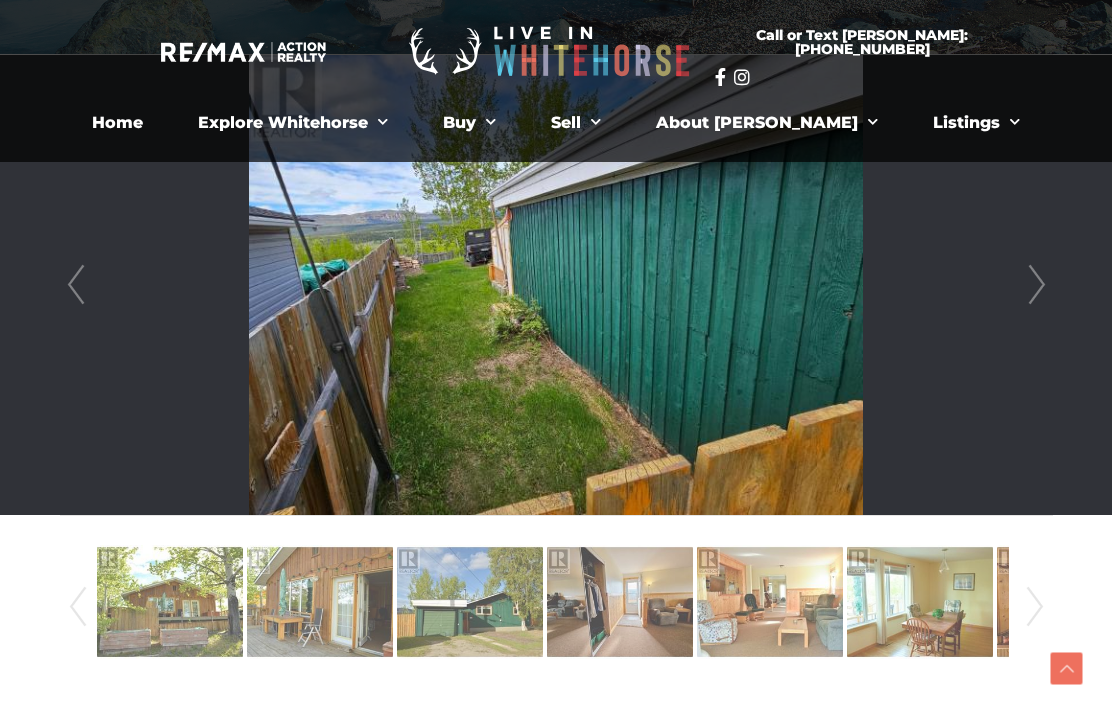 scroll, scrollTop: 524, scrollLeft: 0, axis: vertical 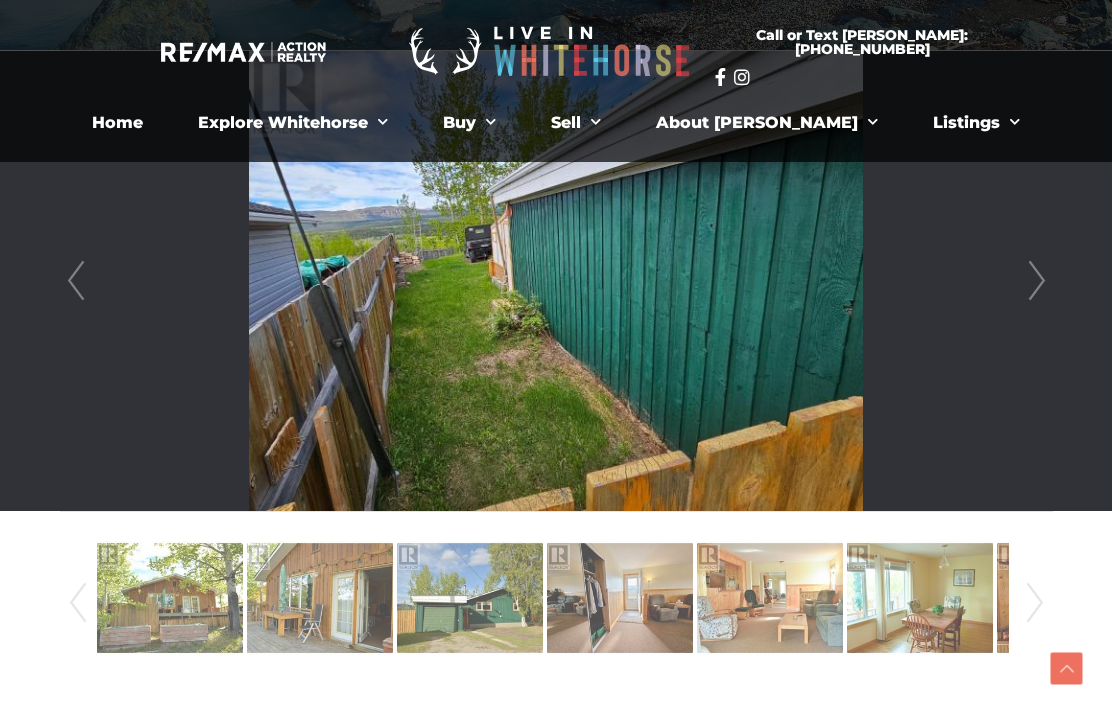 click on "Next" at bounding box center [1037, 281] 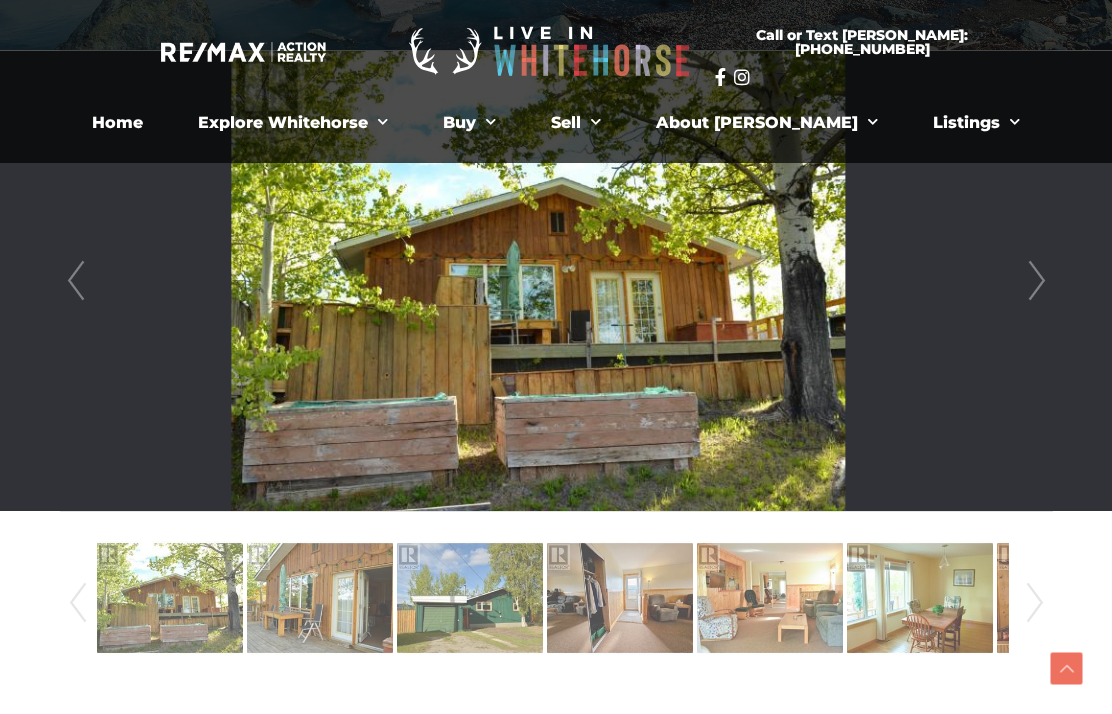 click at bounding box center (538, 281) 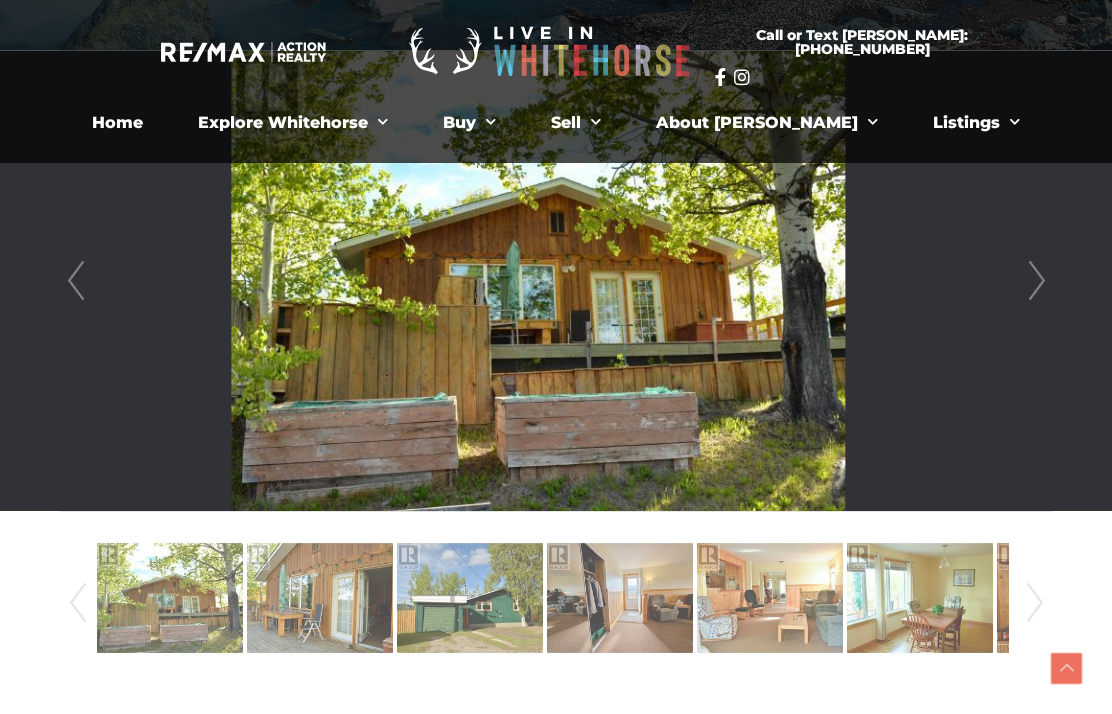 click on "Scroll to Top" at bounding box center (1067, 669) 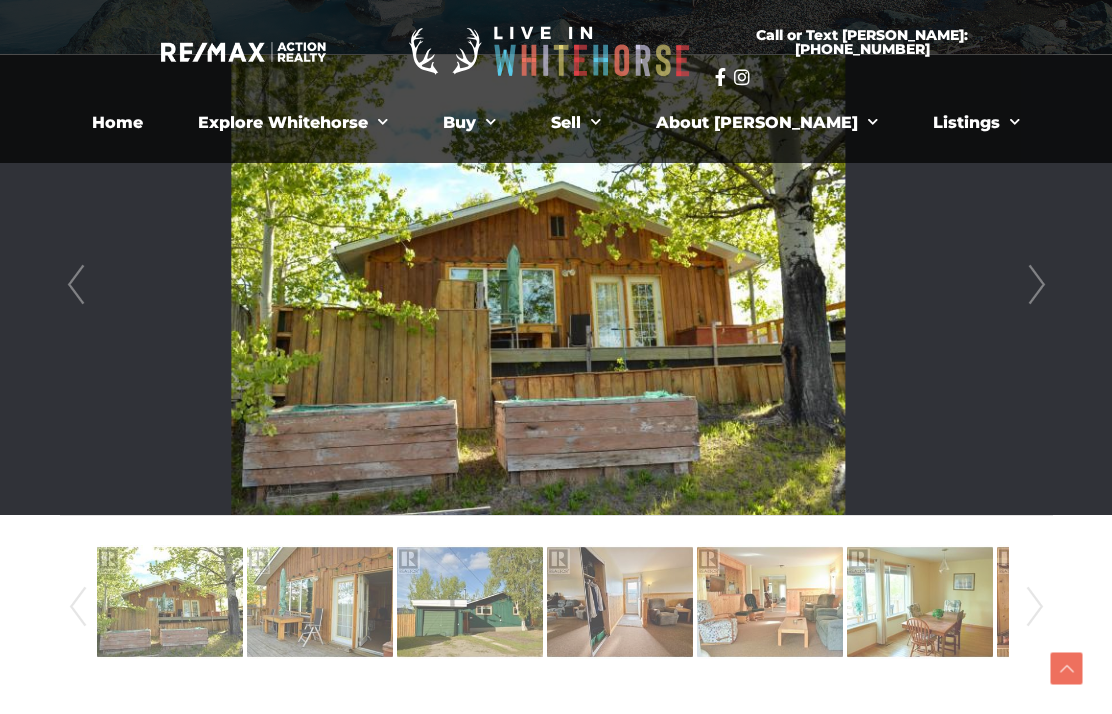 click at bounding box center [170, 602] 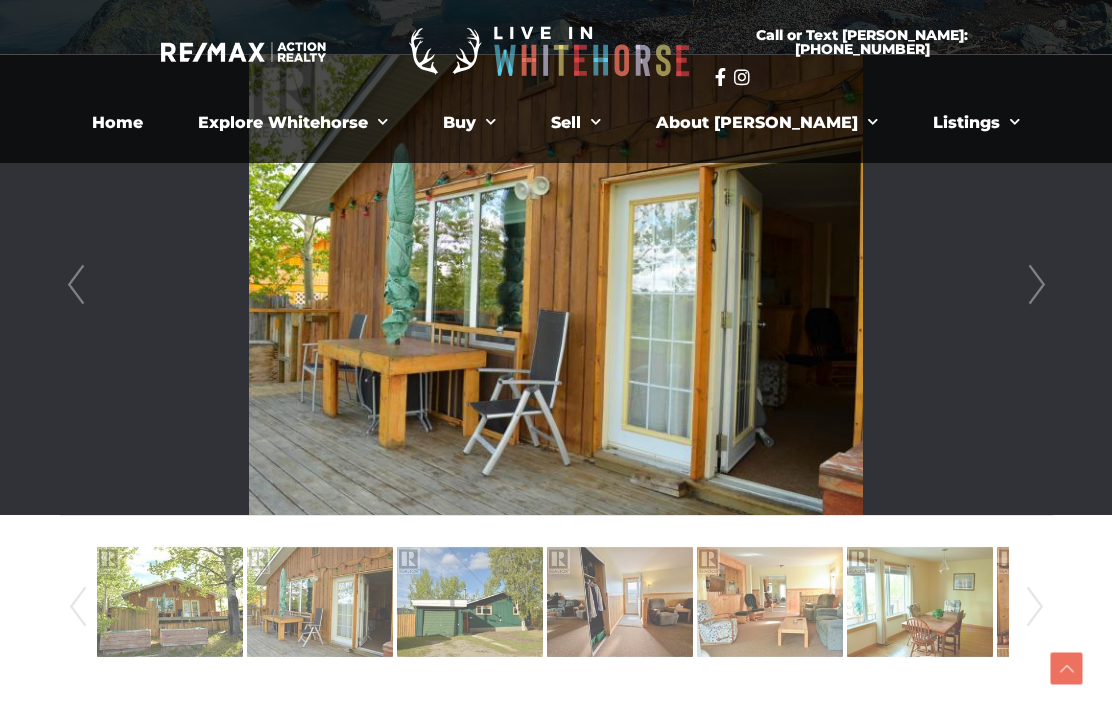 click at bounding box center (170, 602) 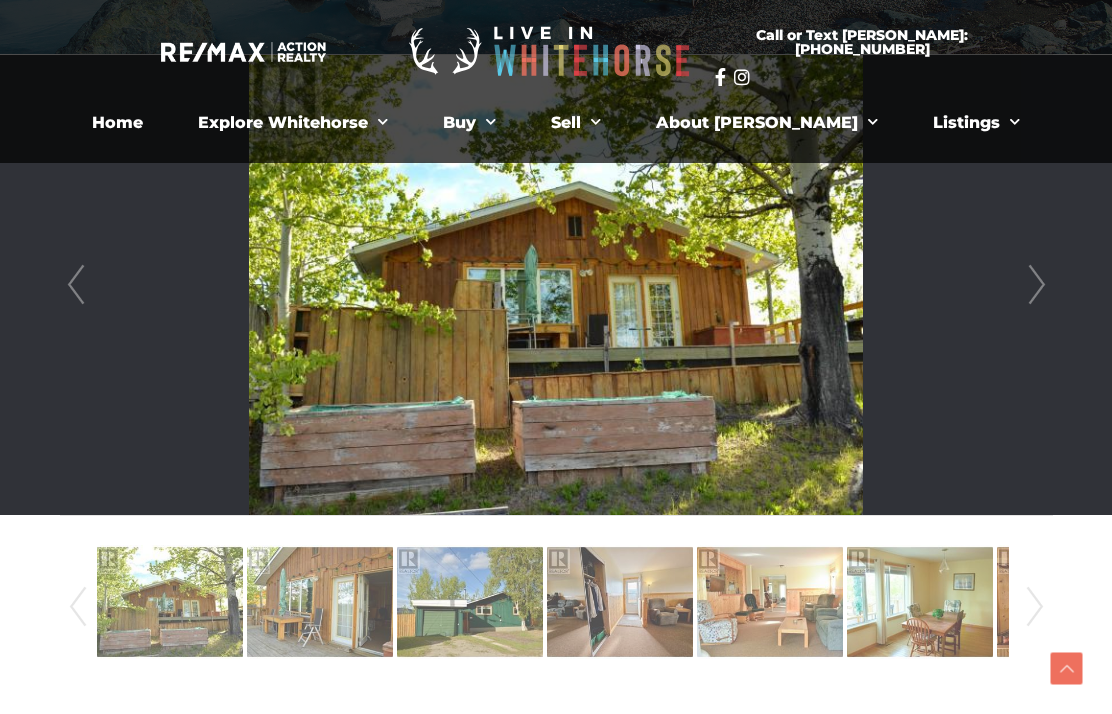 click at bounding box center (320, 602) 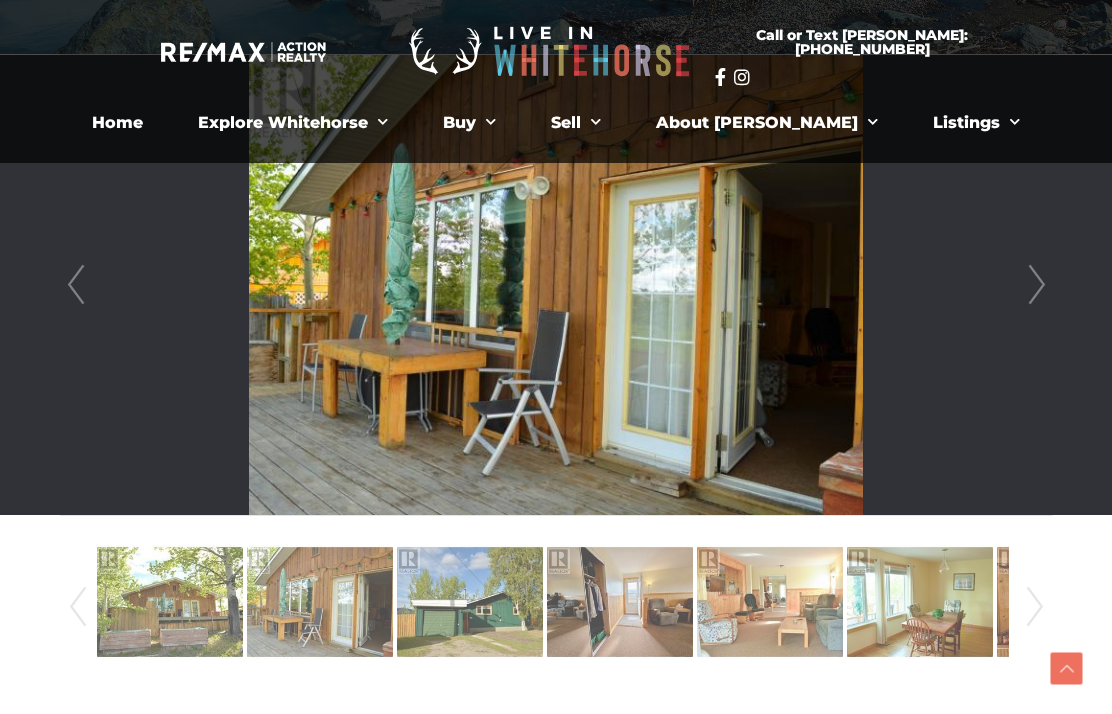 click at bounding box center [470, 602] 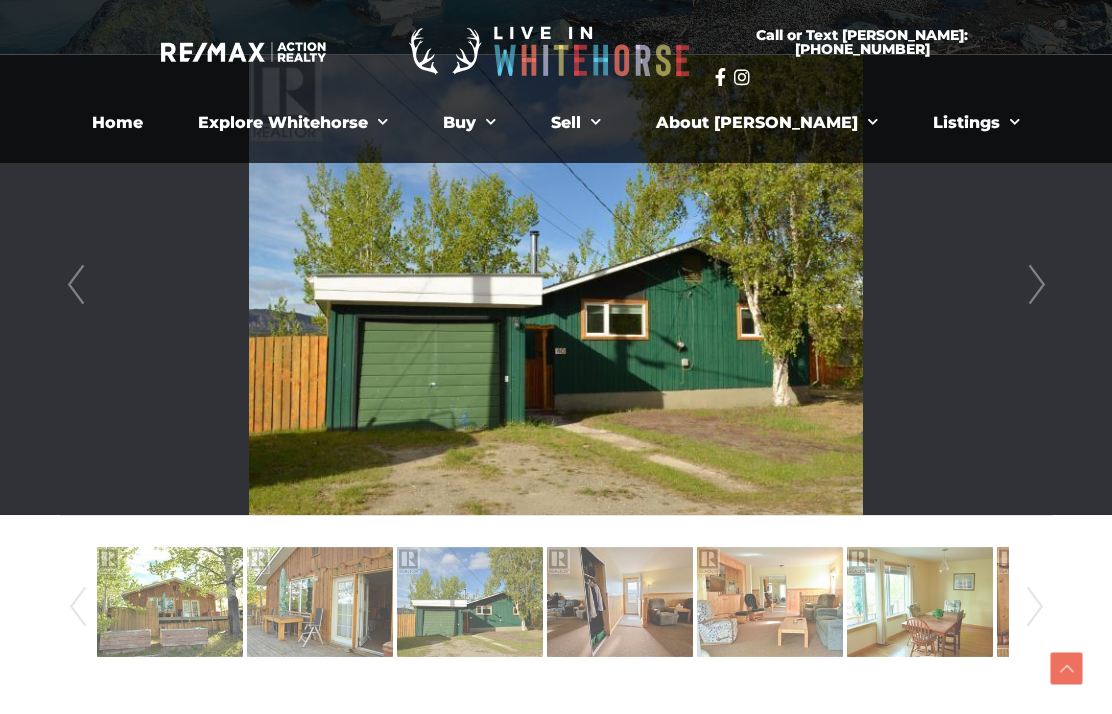 click at bounding box center [620, 602] 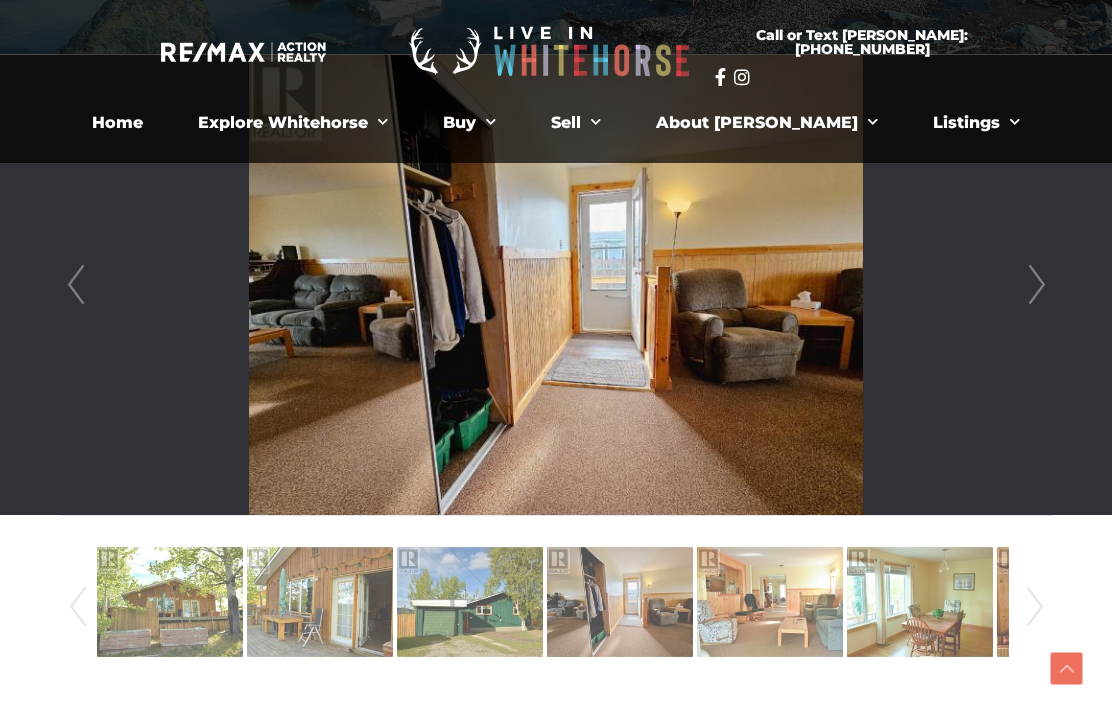 click at bounding box center (770, 602) 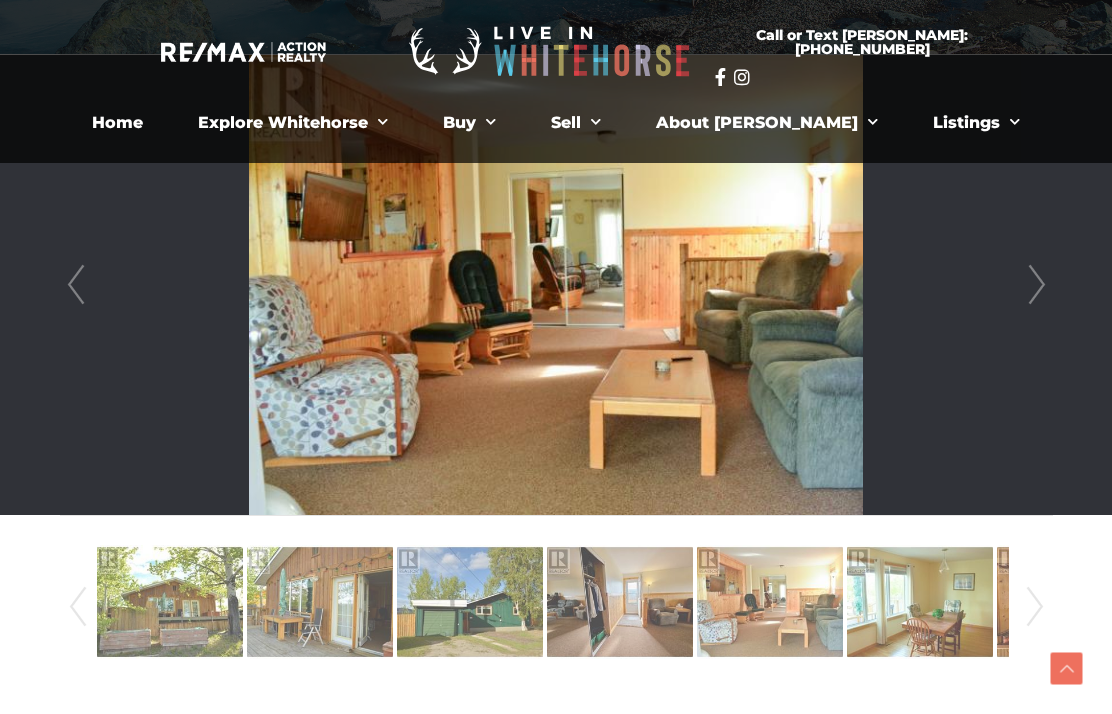 click at bounding box center (920, 602) 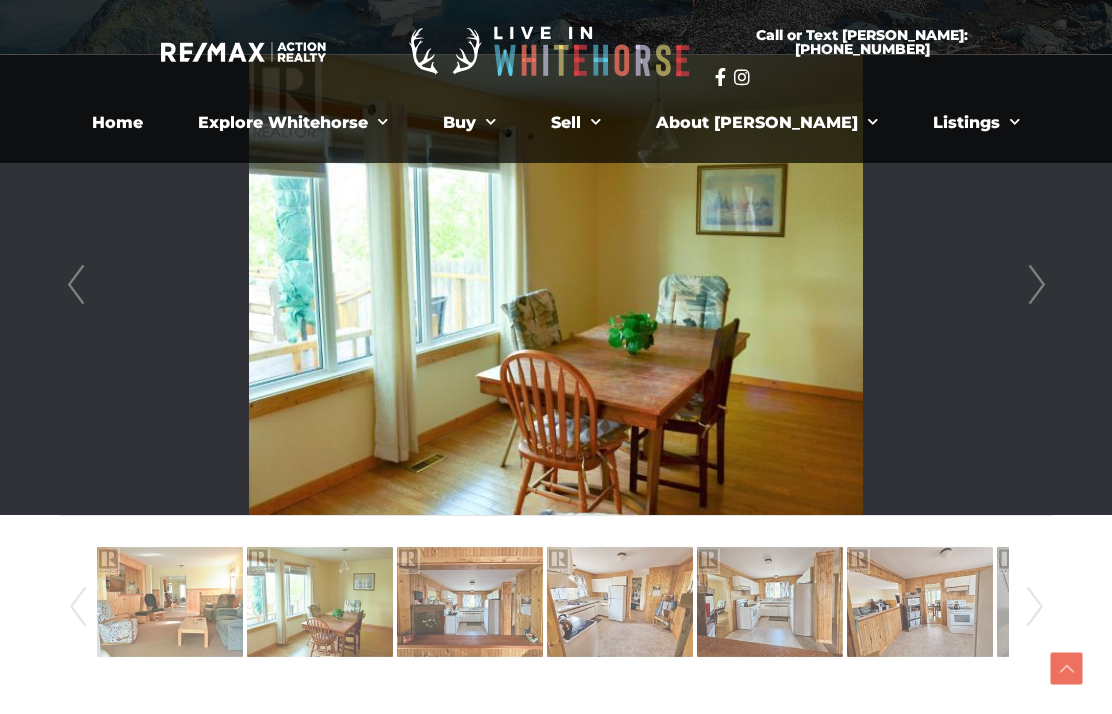 click at bounding box center (170, 602) 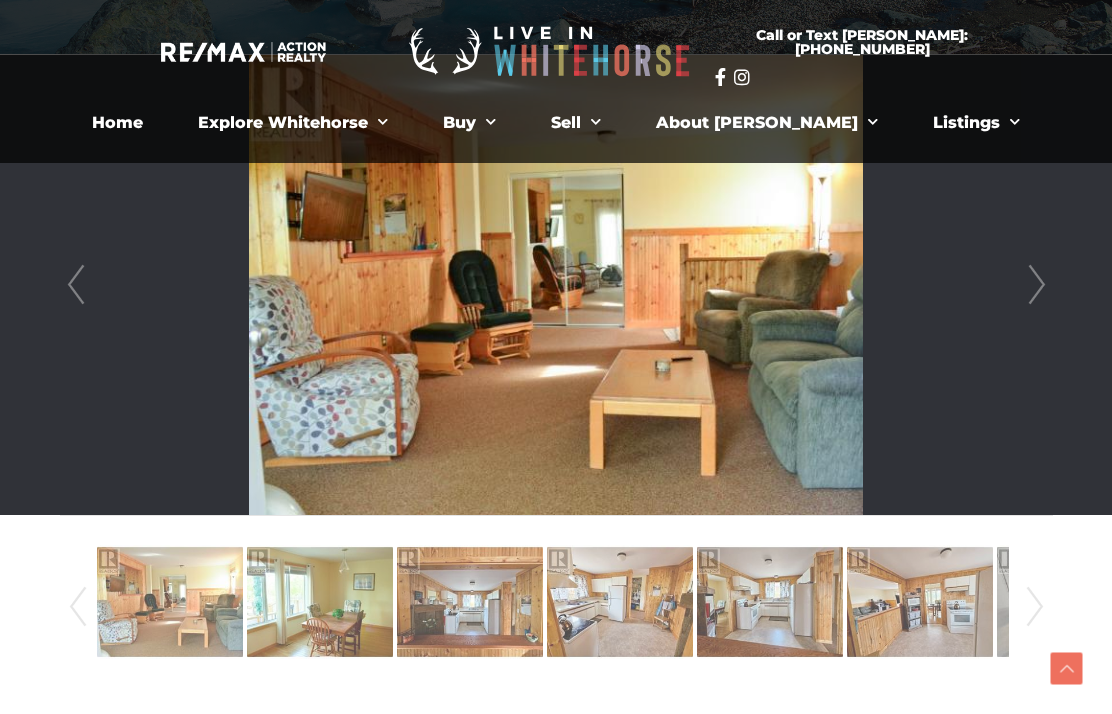 click at bounding box center [170, 602] 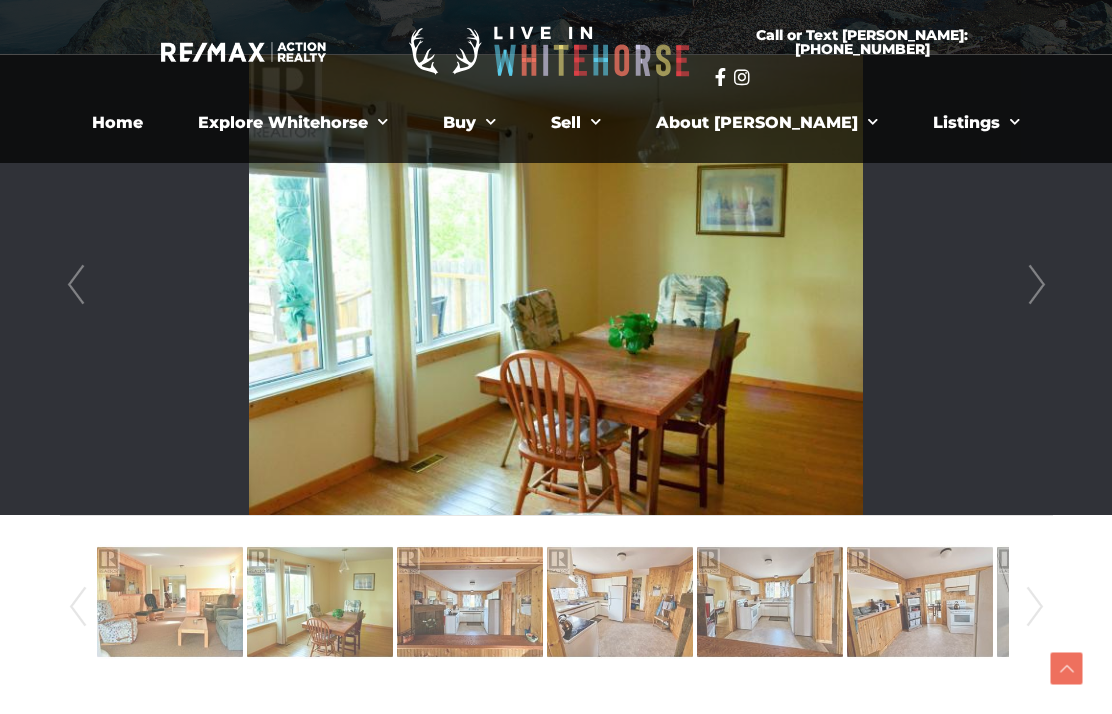 click at bounding box center (470, 602) 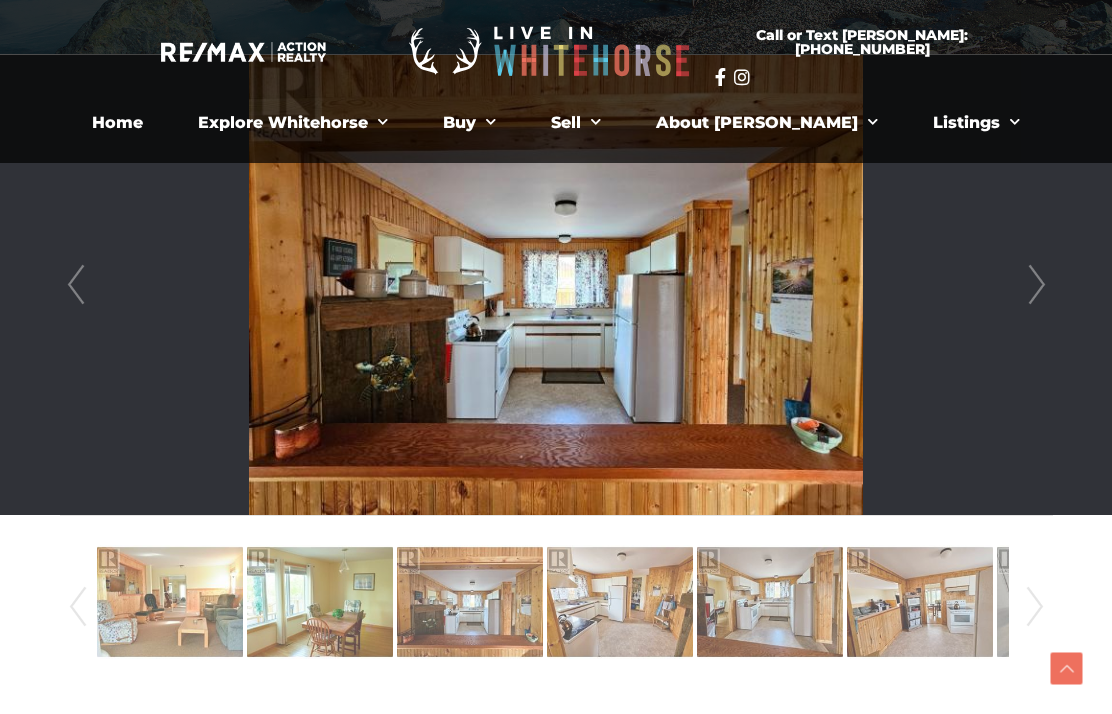 click at bounding box center (620, 602) 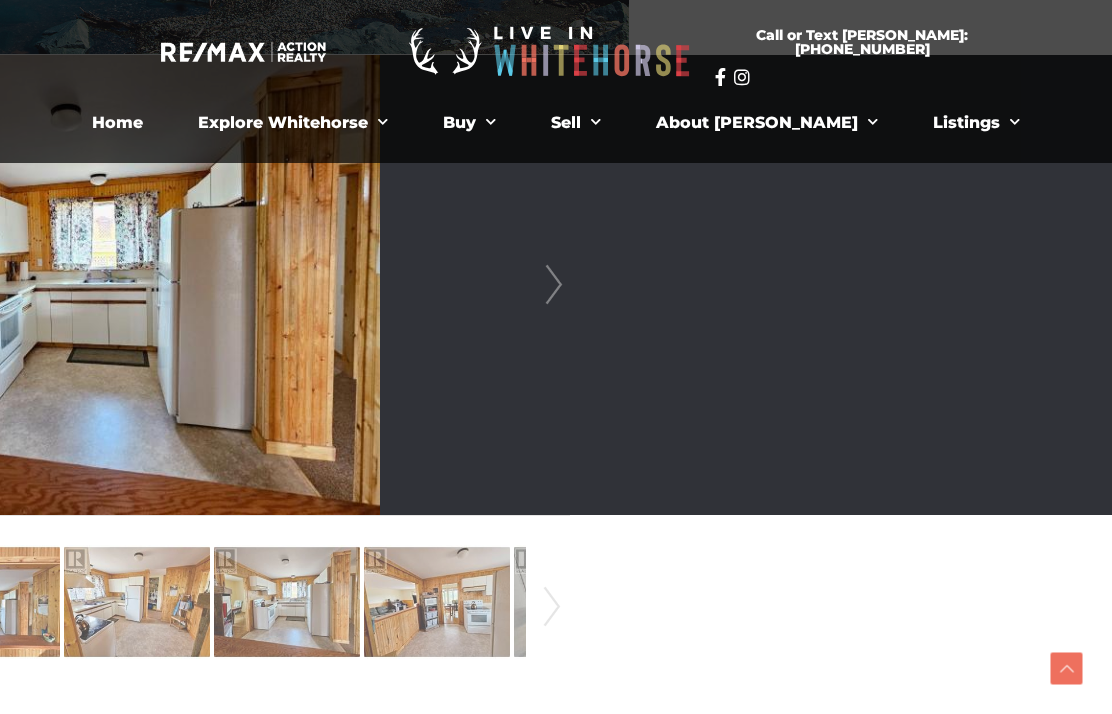 scroll, scrollTop: 520, scrollLeft: 475, axis: both 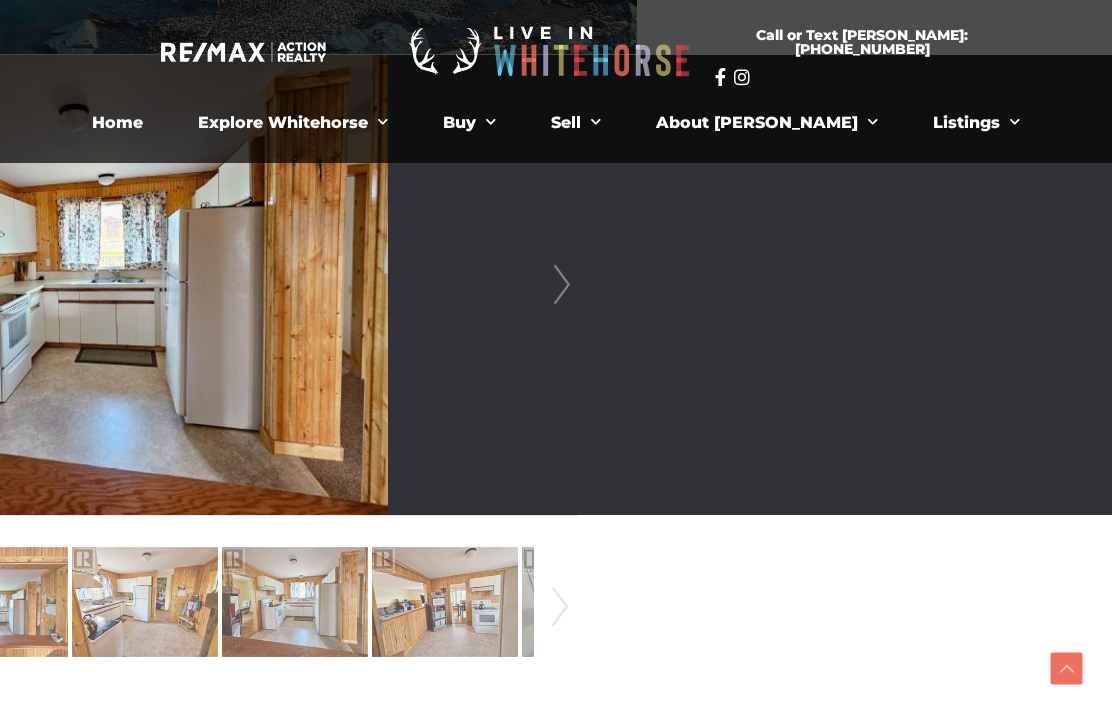 click on "Next" at bounding box center [562, 285] 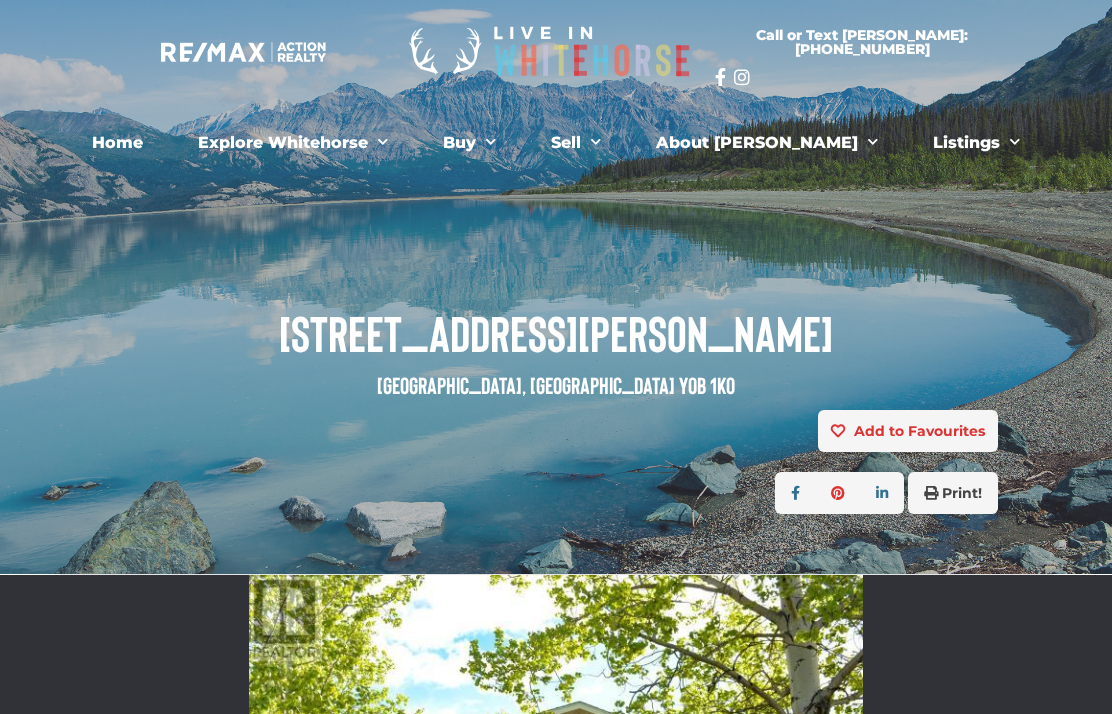 scroll, scrollTop: 0, scrollLeft: 0, axis: both 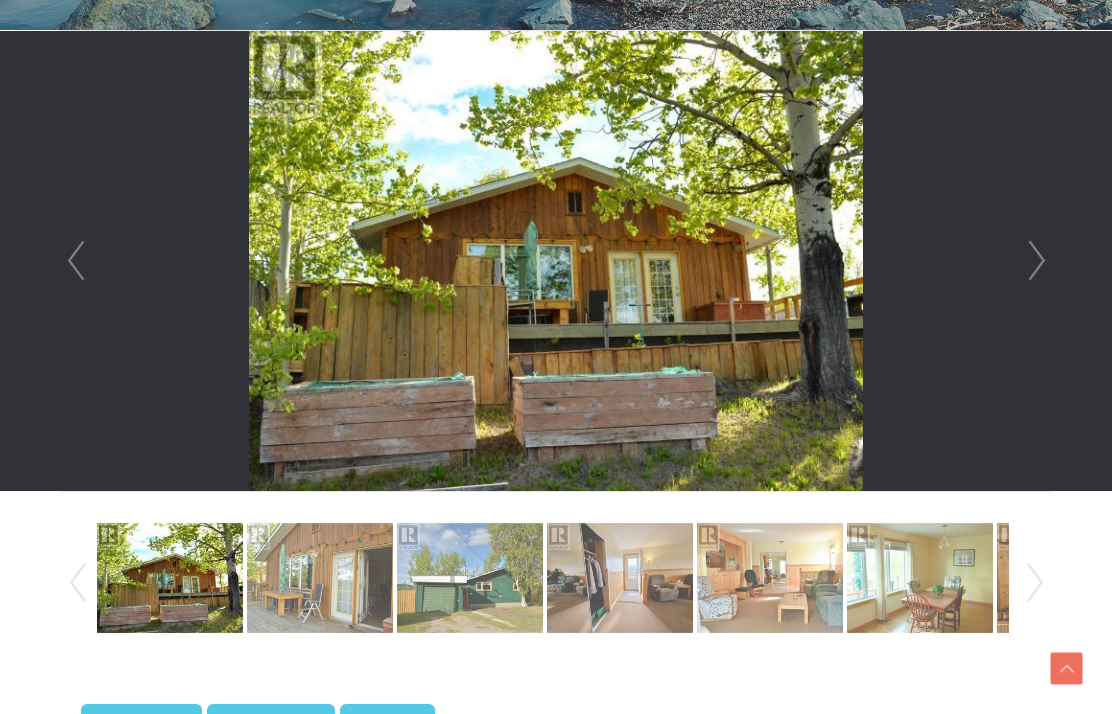 click at bounding box center [320, 578] 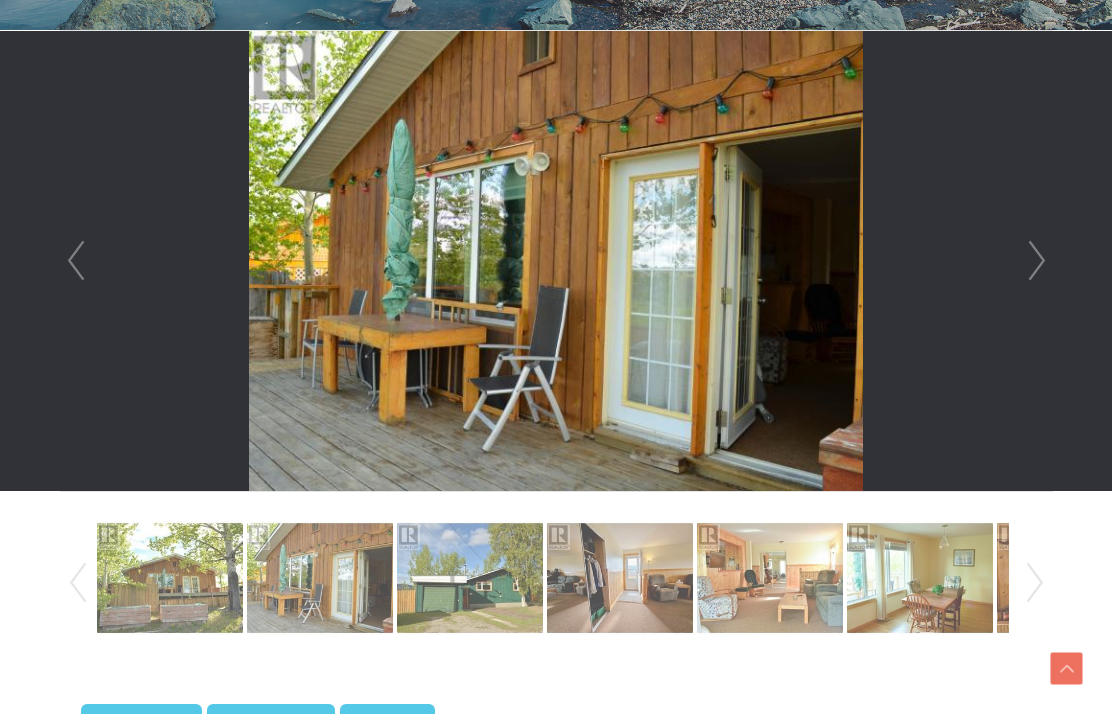 click at bounding box center (170, 578) 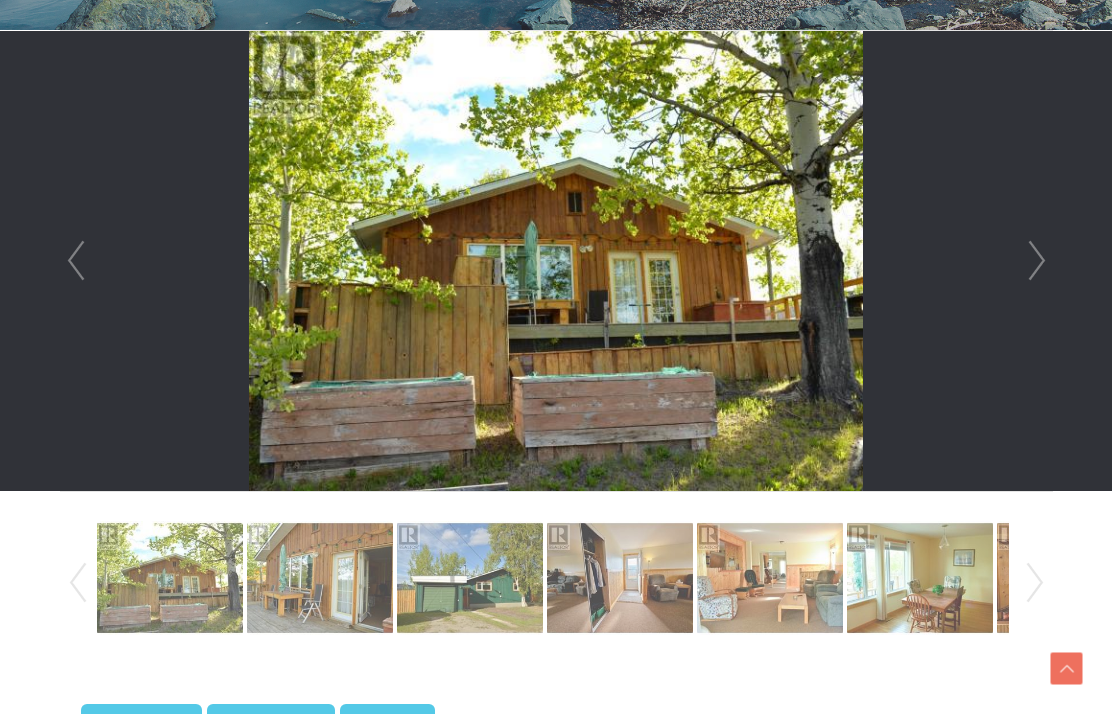 click at bounding box center [556, 261] 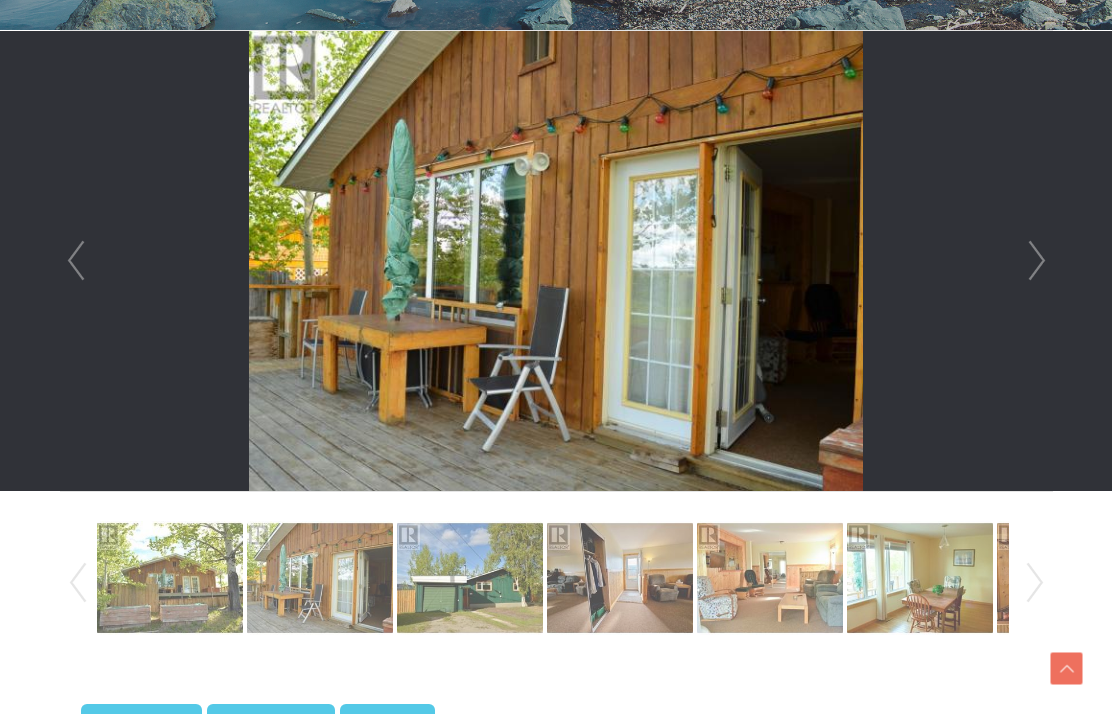 click at bounding box center [470, 578] 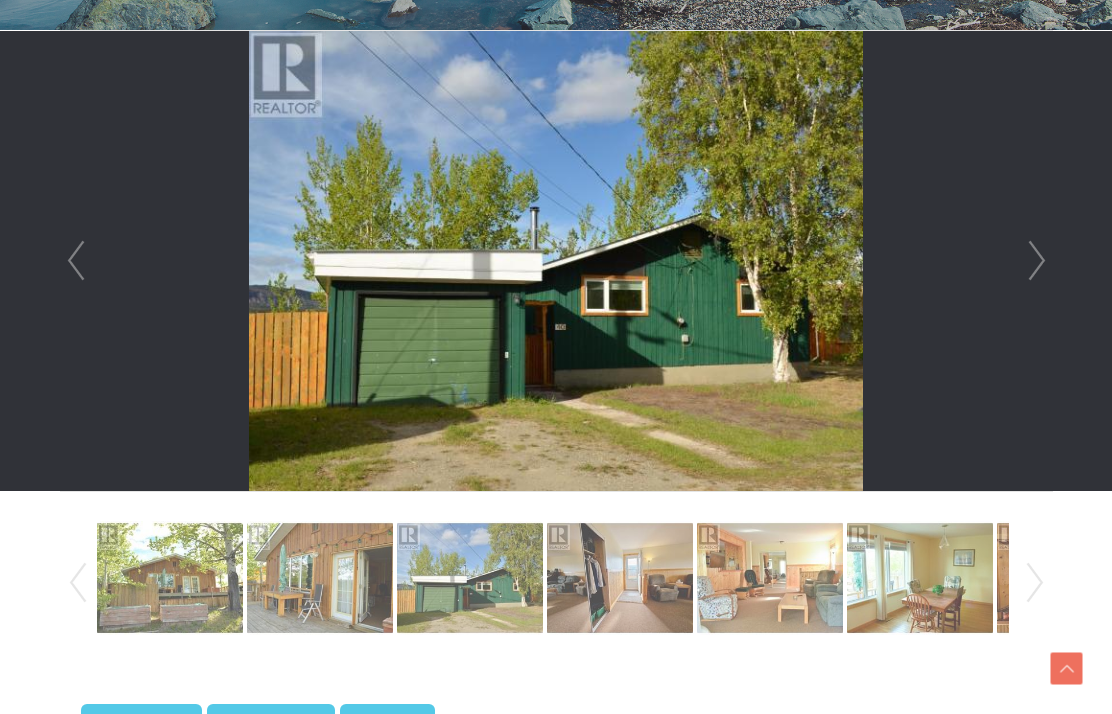 click at bounding box center (620, 578) 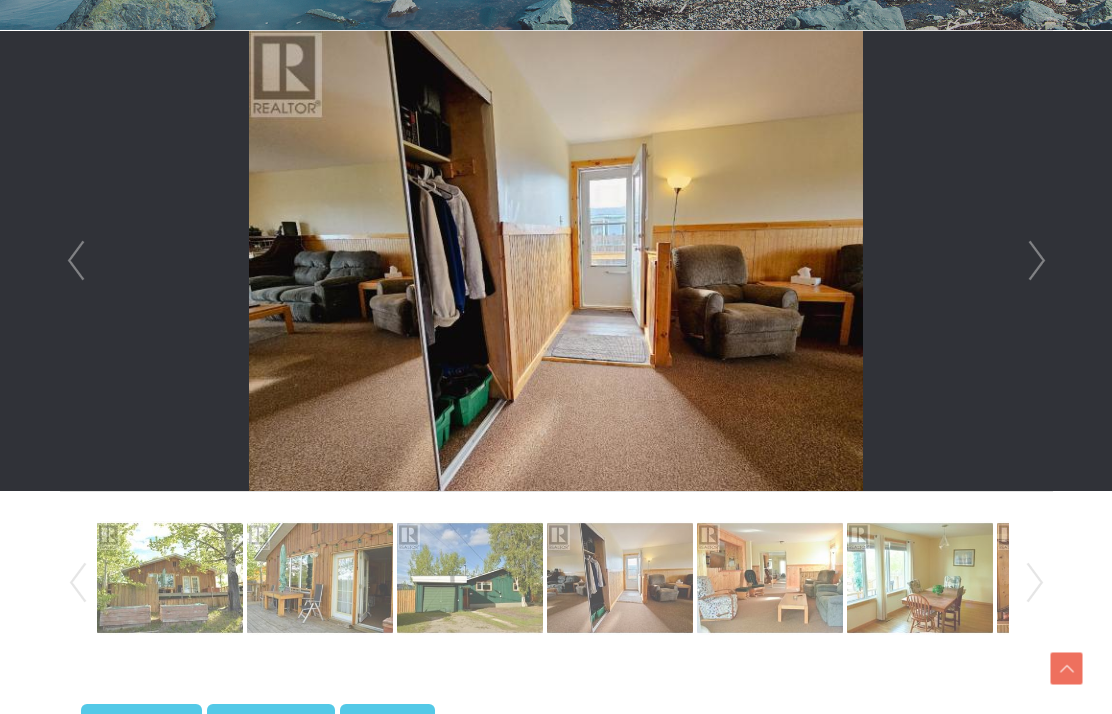 click on "Next" at bounding box center [1037, 261] 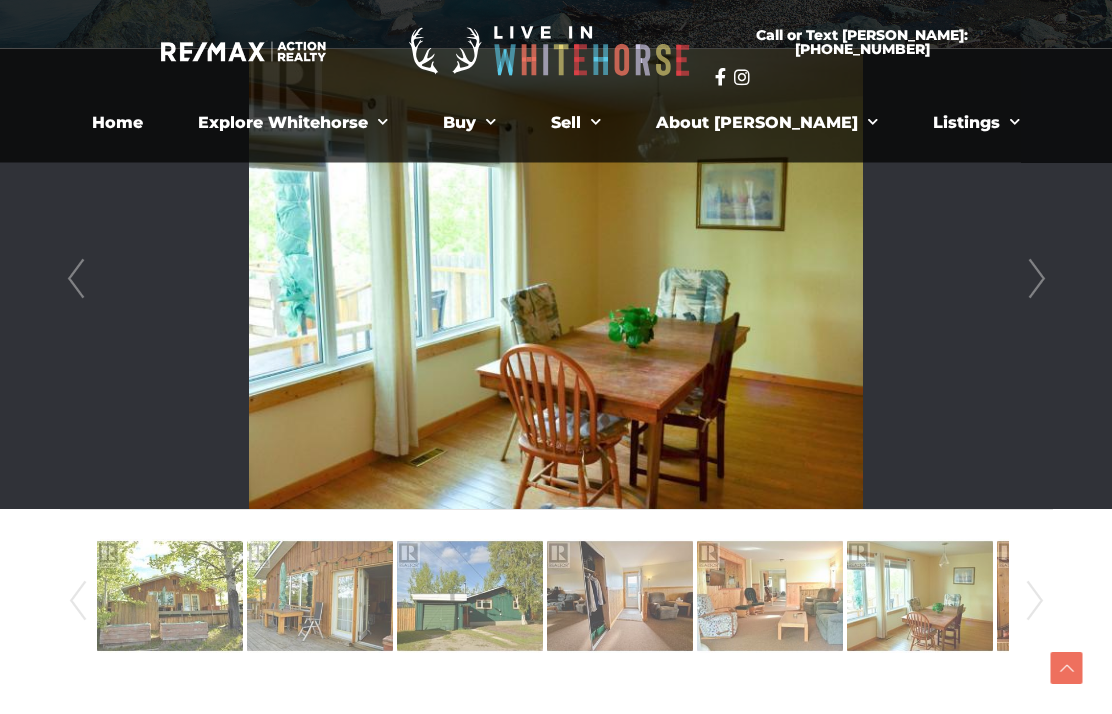 scroll, scrollTop: 533, scrollLeft: 0, axis: vertical 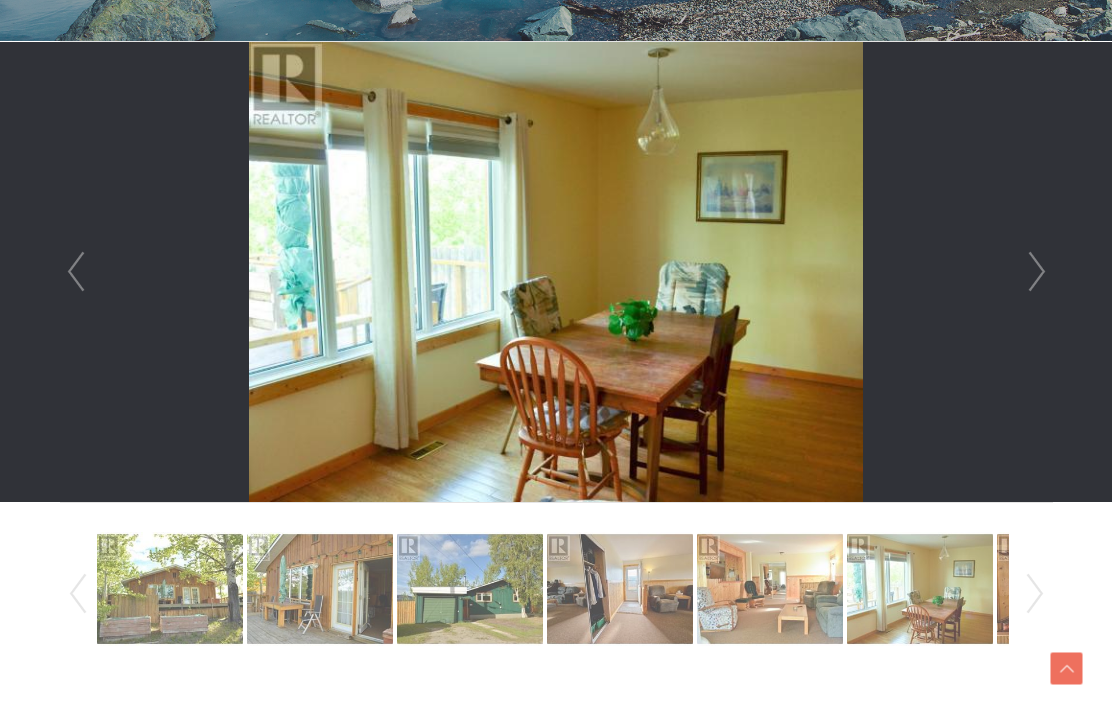 click at bounding box center (470, 589) 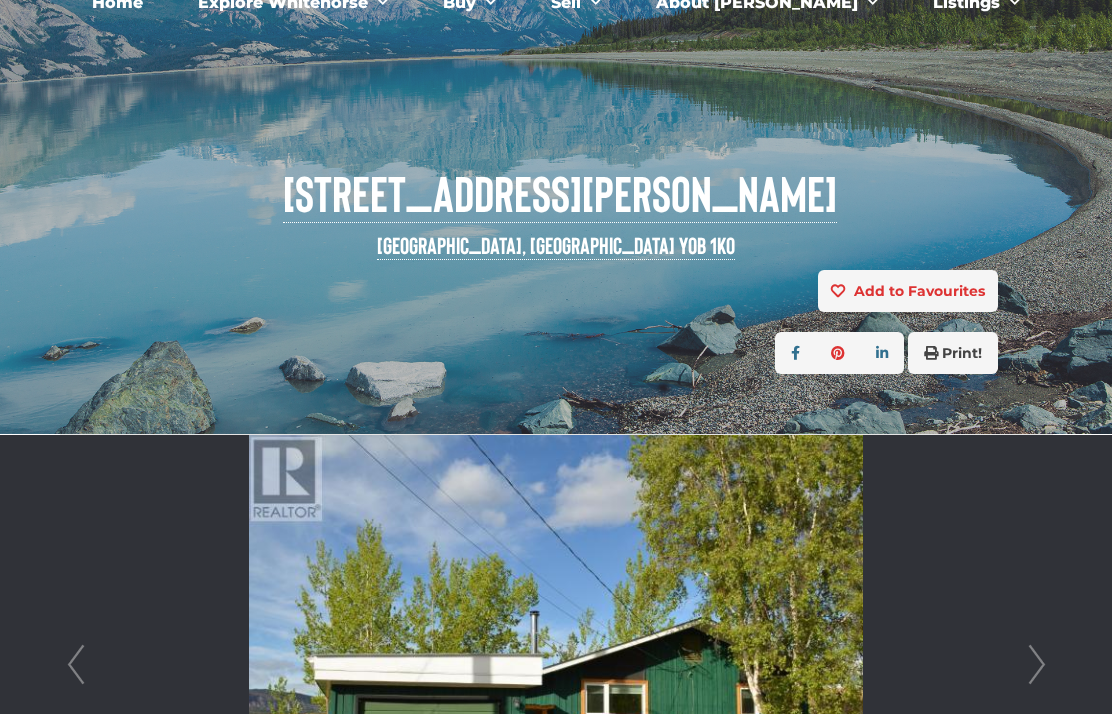 scroll, scrollTop: 0, scrollLeft: 0, axis: both 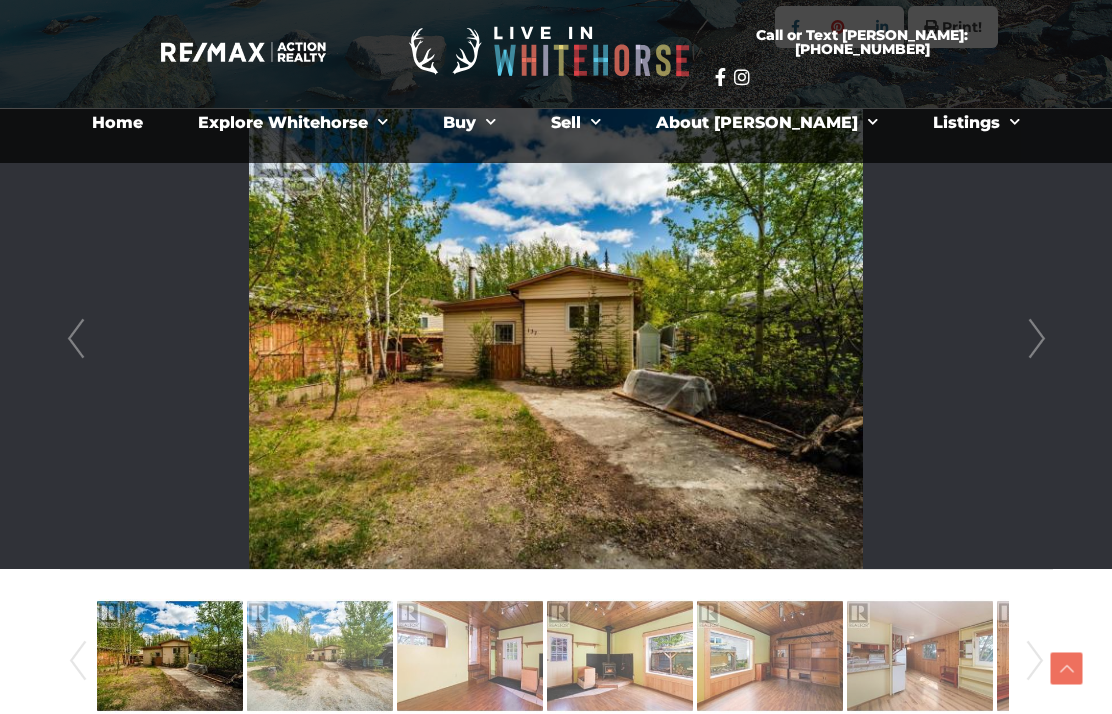 click on "Next" at bounding box center [1037, 339] 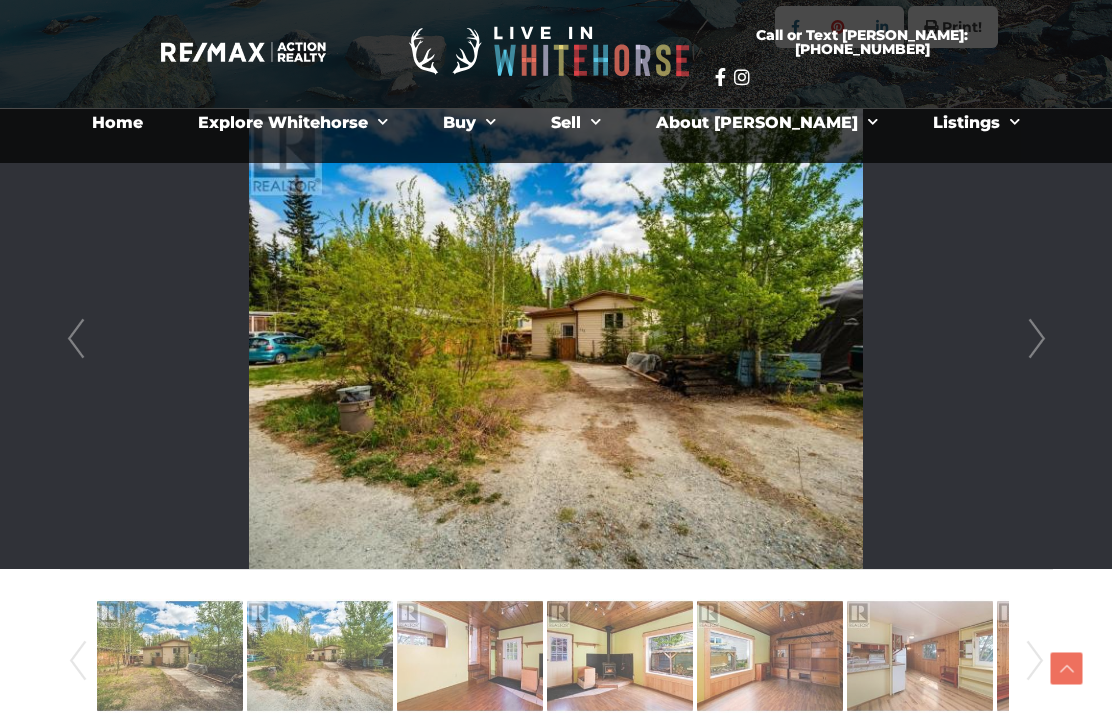 click at bounding box center (555, 339) 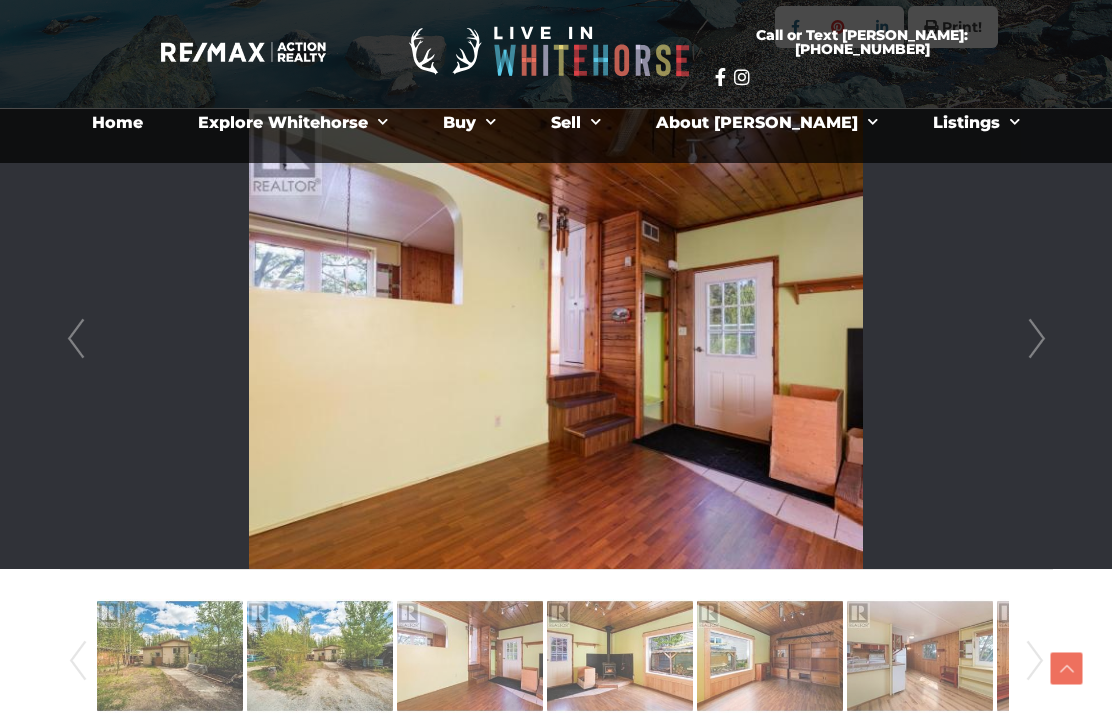 click on "Next" at bounding box center [1037, 339] 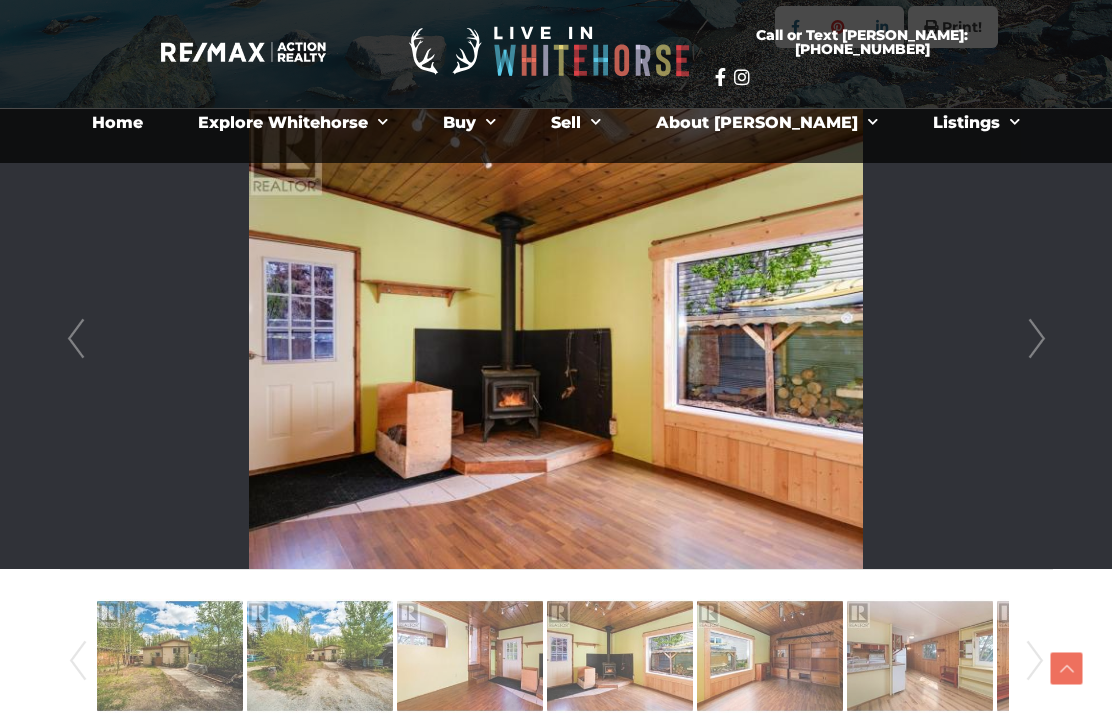 click at bounding box center [555, 339] 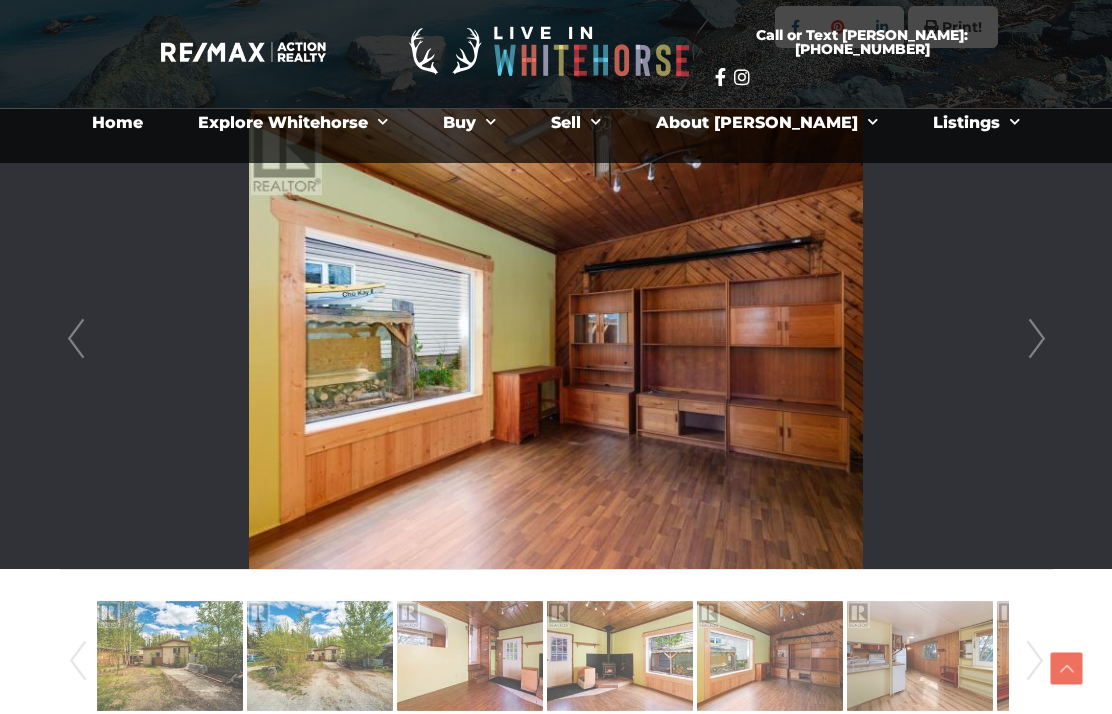 click on "Next" at bounding box center [1037, 339] 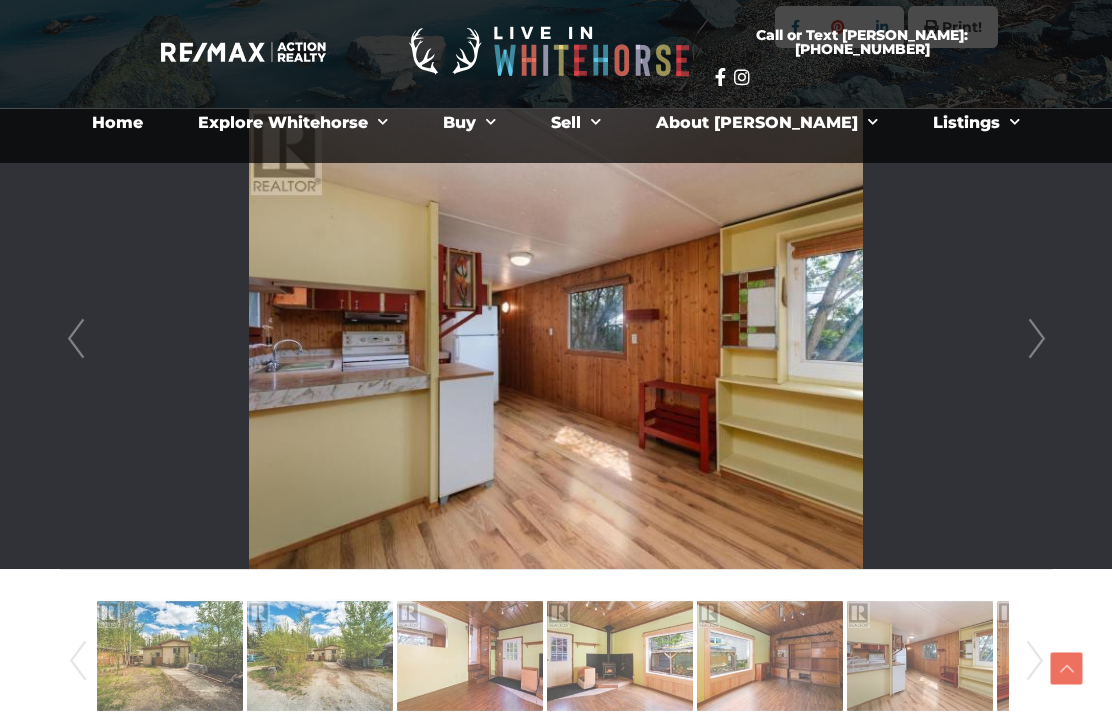 click on "Next" at bounding box center (1037, 339) 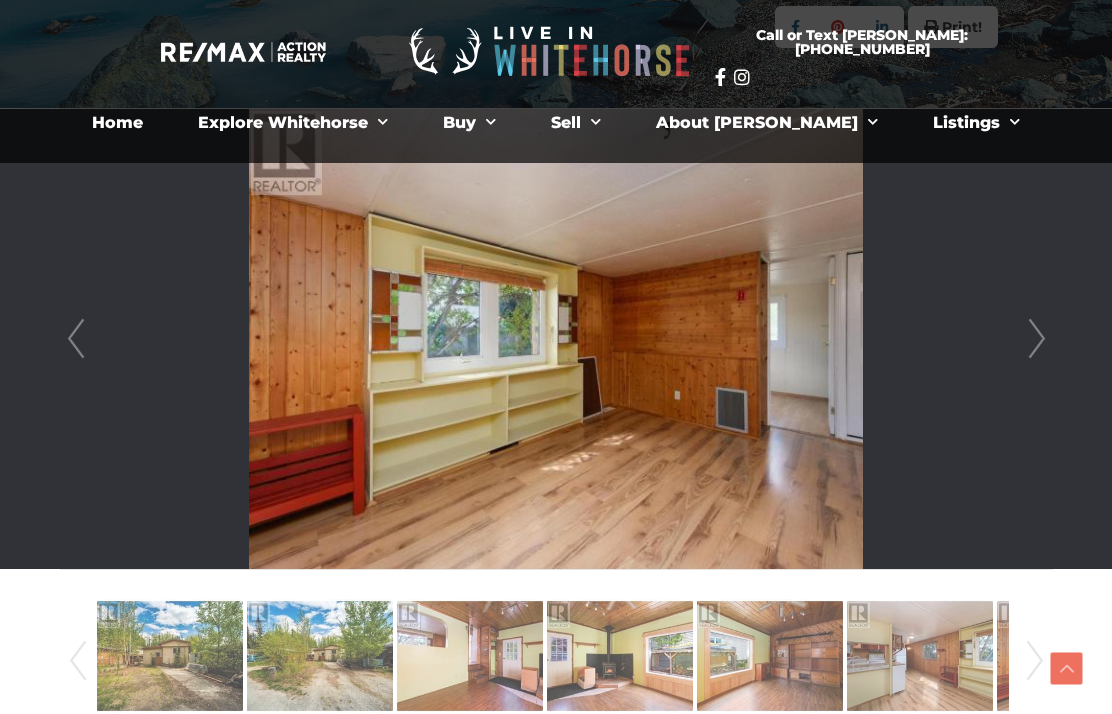 click on "Next" at bounding box center (1037, 339) 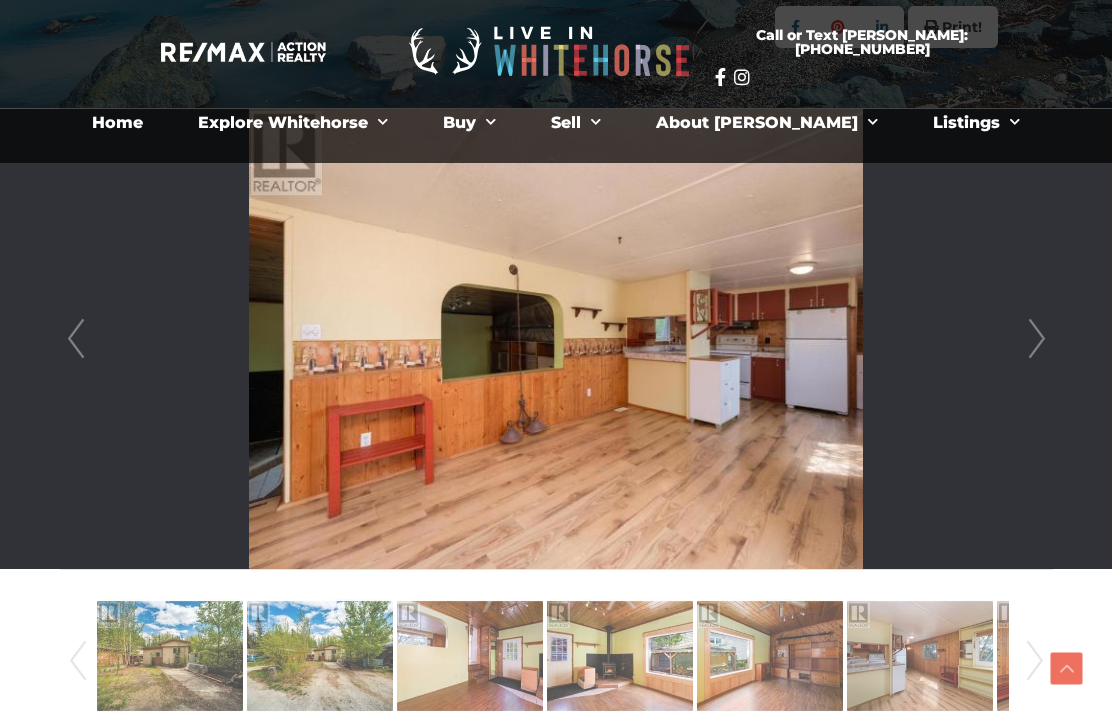 click on "Next" at bounding box center [1037, 339] 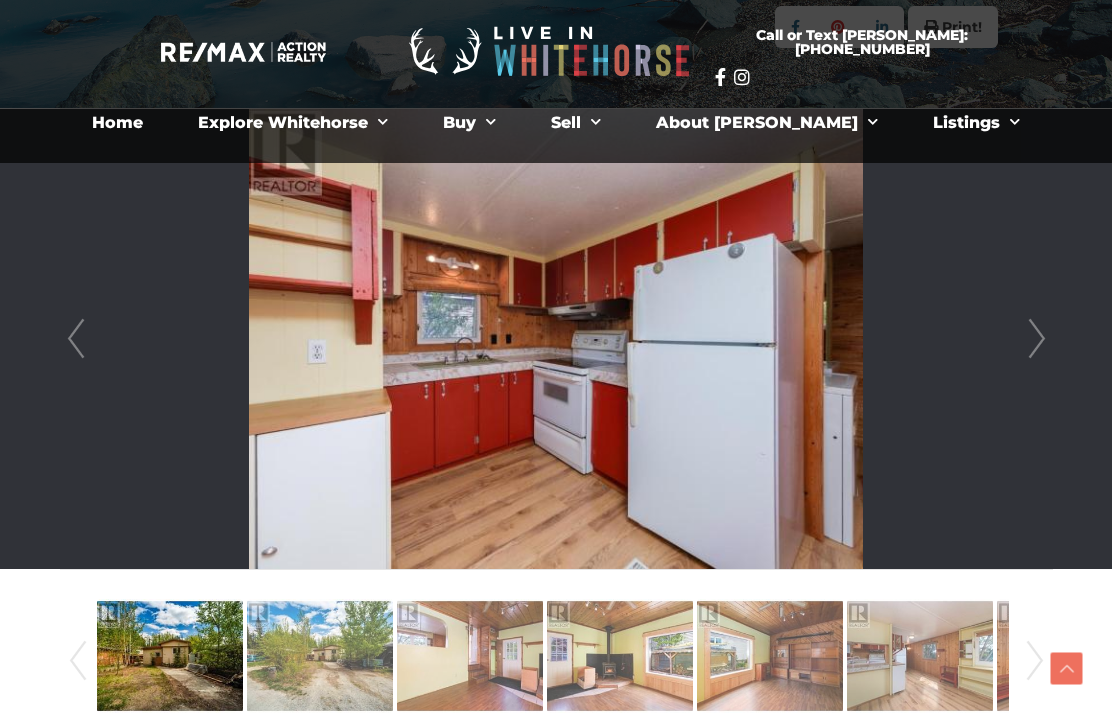 click on "Next" at bounding box center [1037, 339] 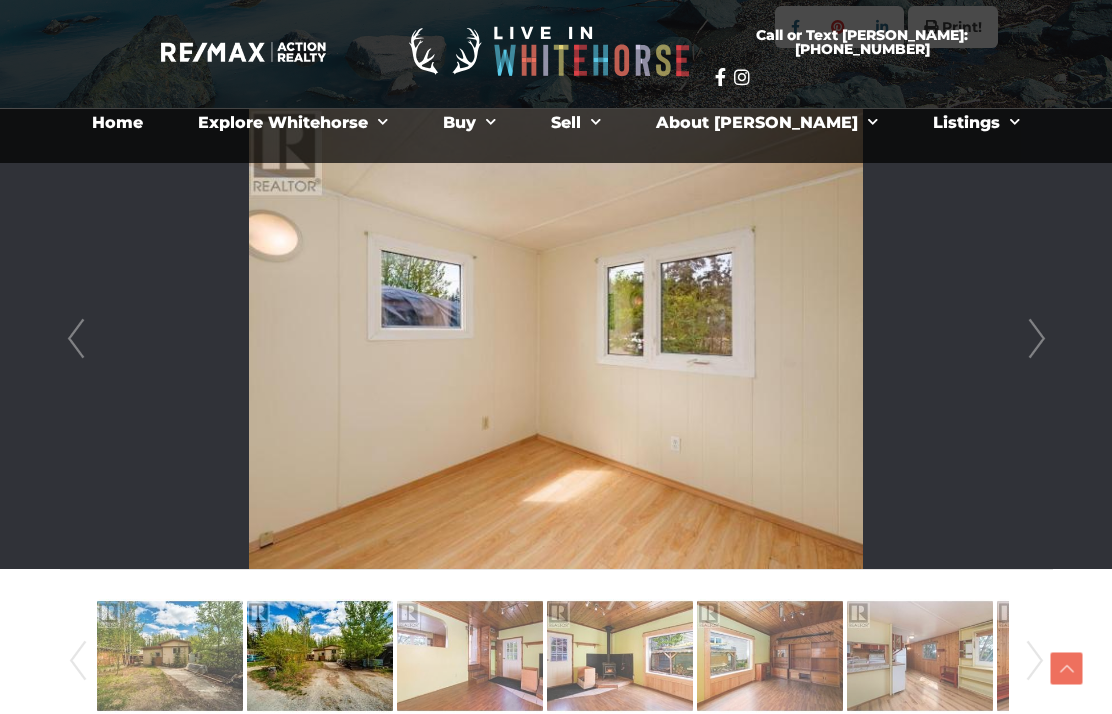 click on "Next" at bounding box center (1037, 339) 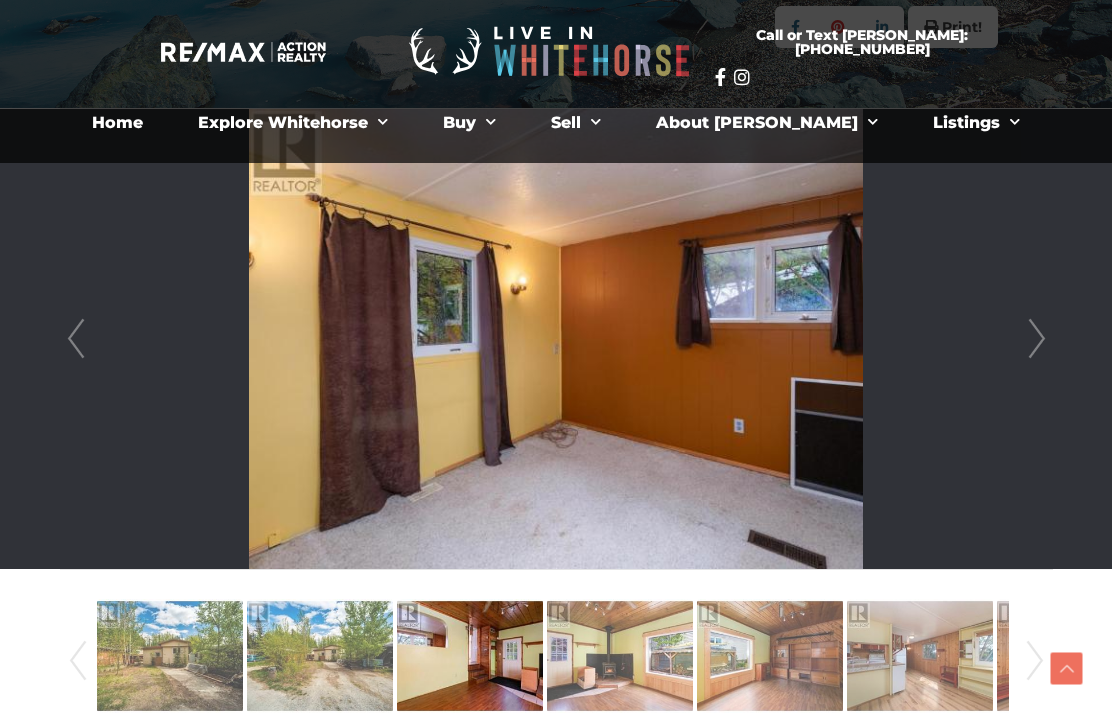 click on "Next" at bounding box center [1037, 339] 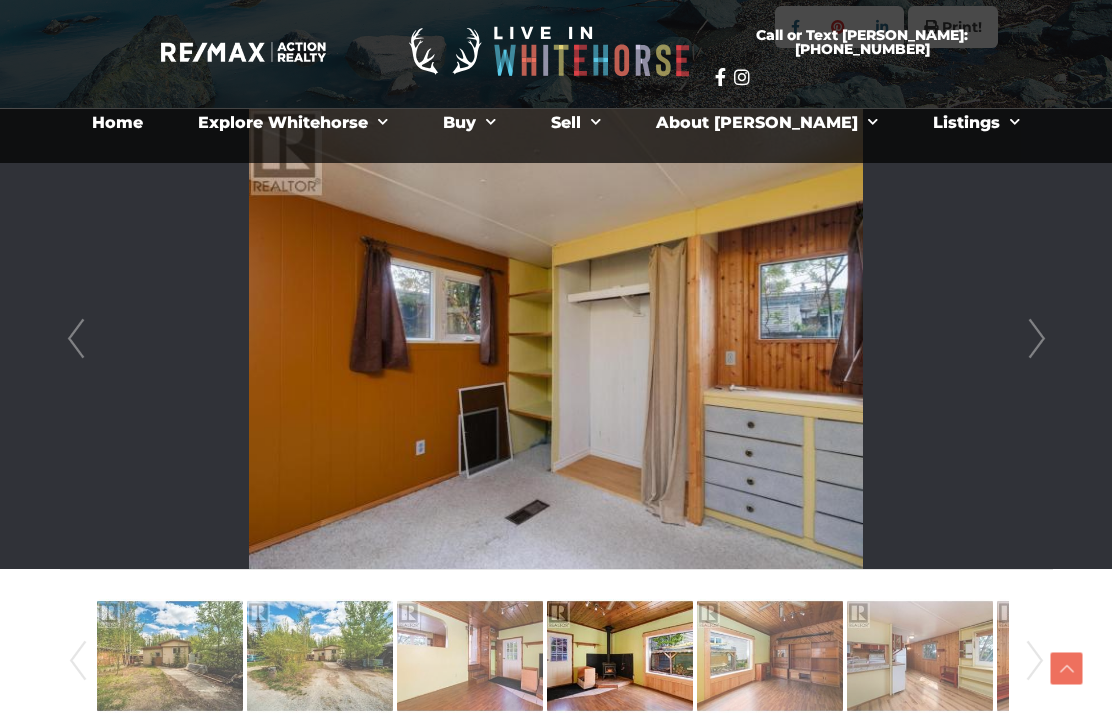 click on "Next" at bounding box center [1037, 339] 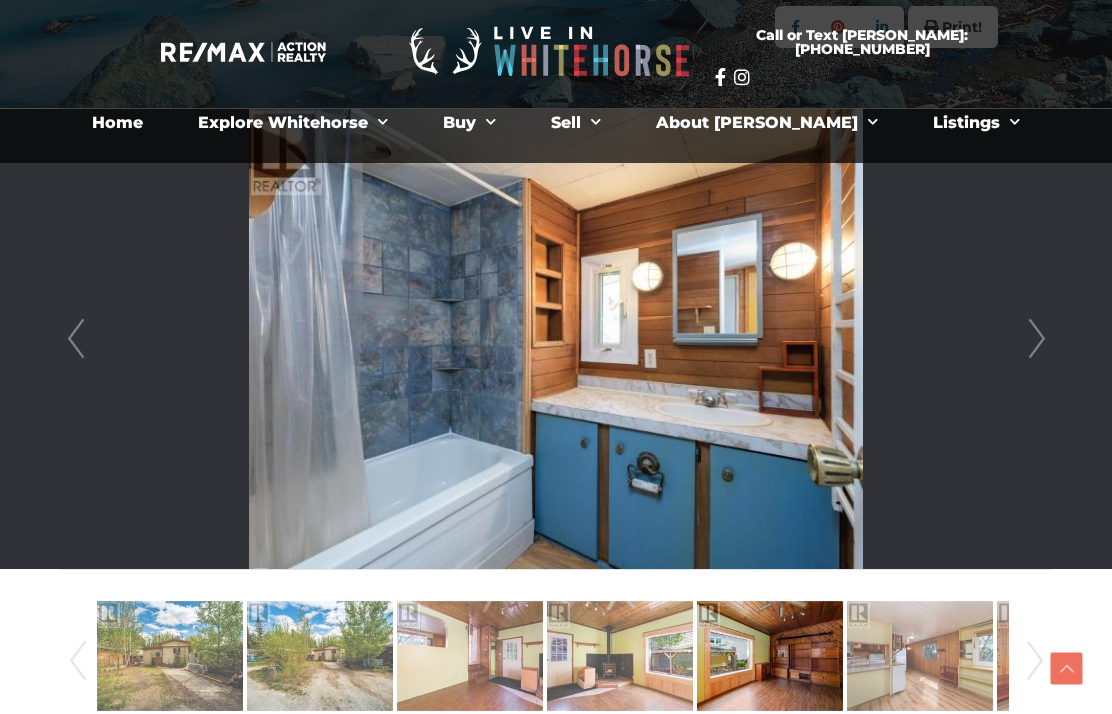 click on "Next" at bounding box center [1037, 339] 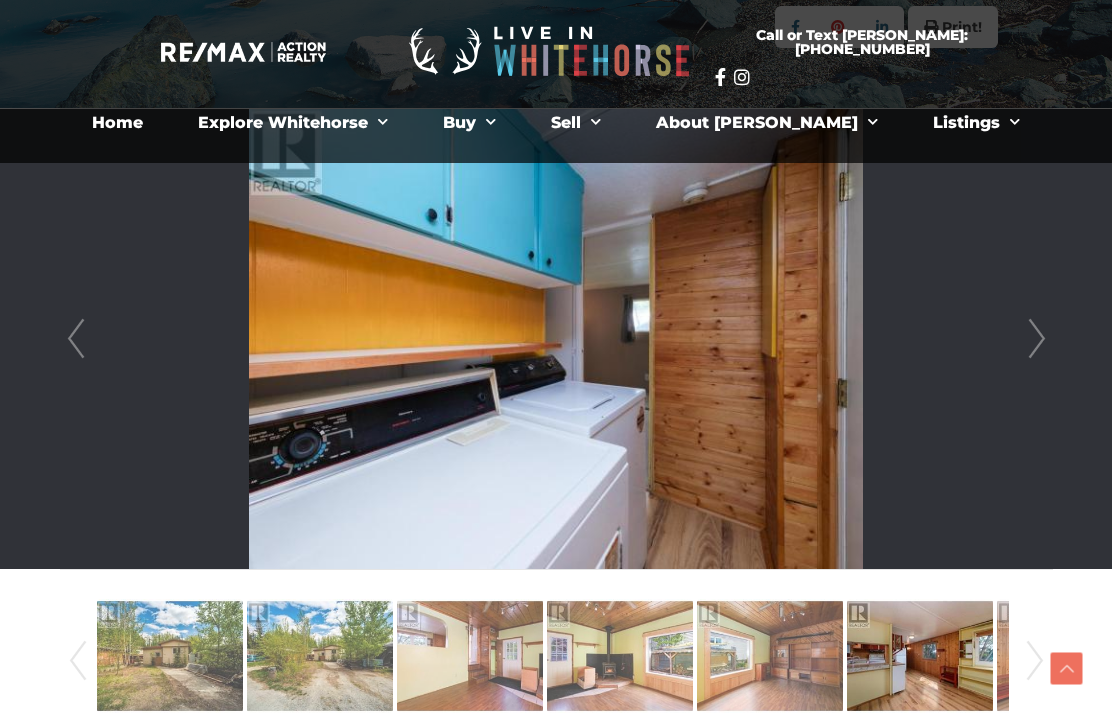 click on "Next" at bounding box center [1037, 339] 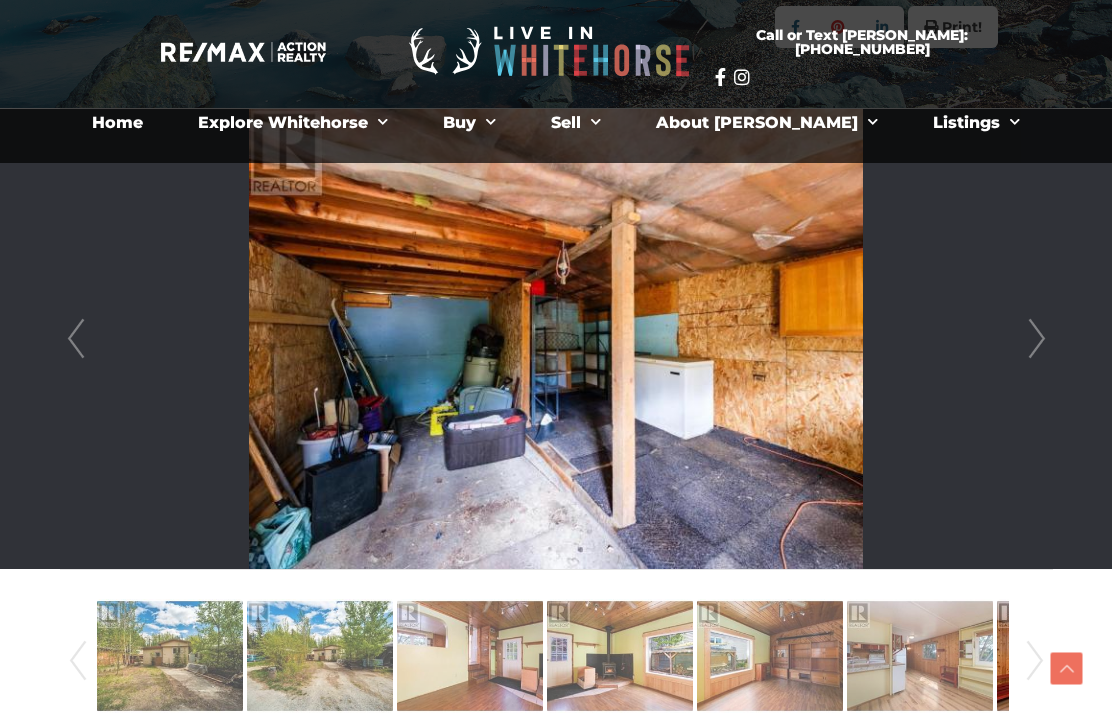 click on "Next" at bounding box center [1037, 339] 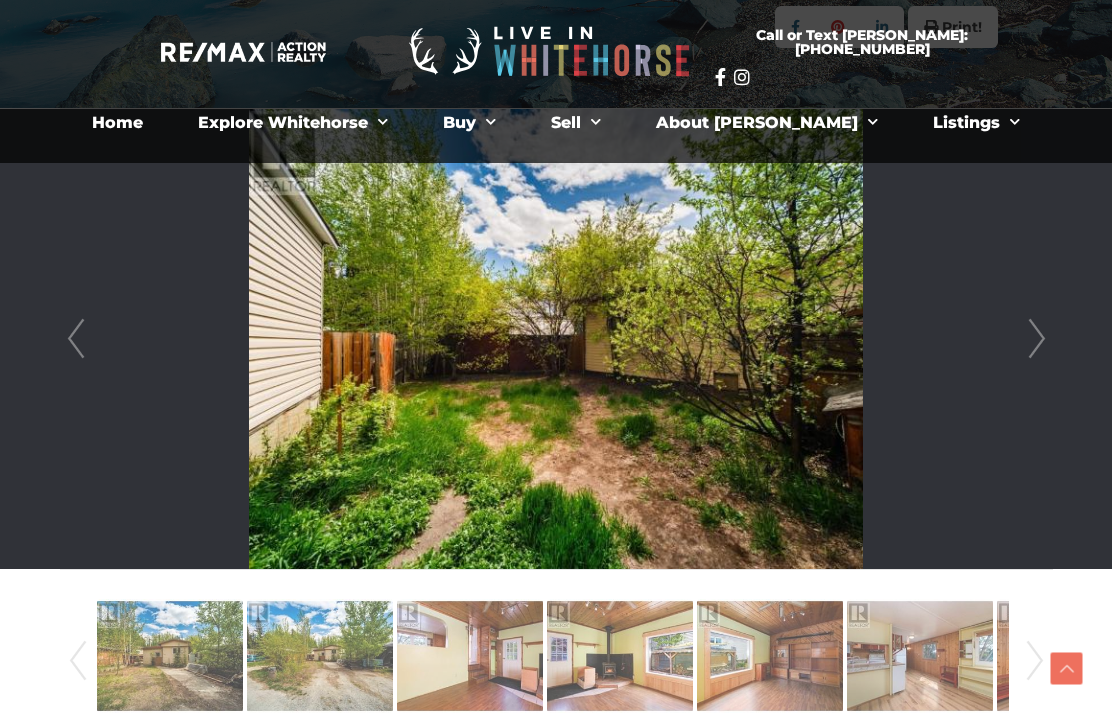 click on "Next" at bounding box center (1037, 339) 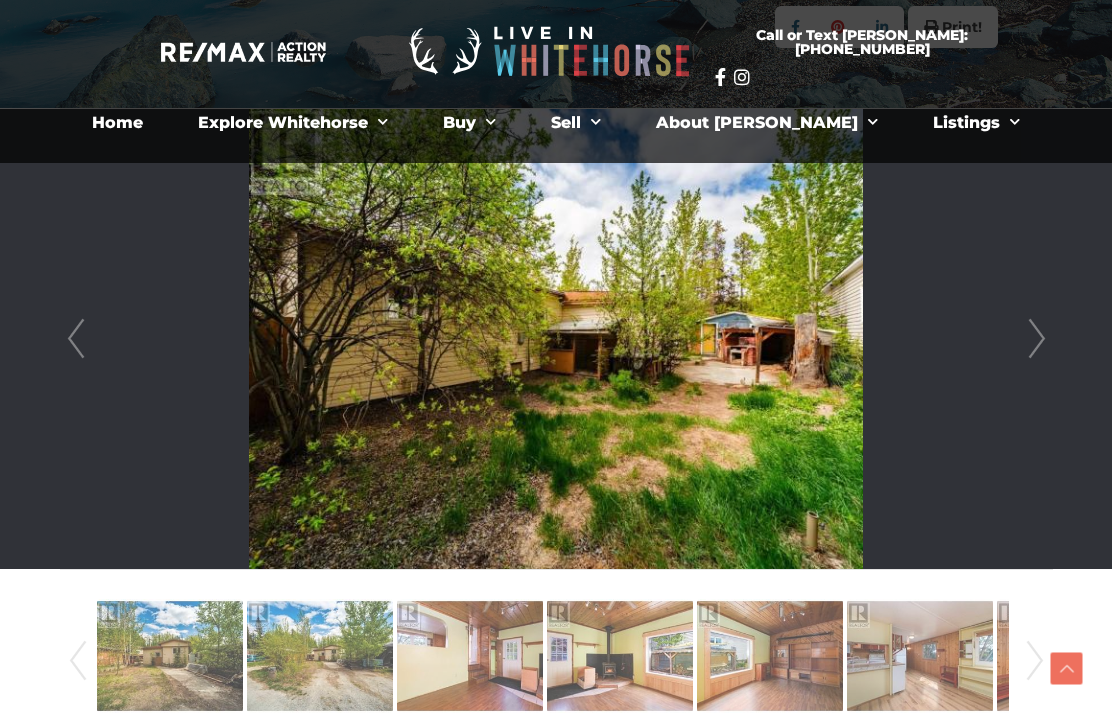 click on "Next" at bounding box center (1037, 339) 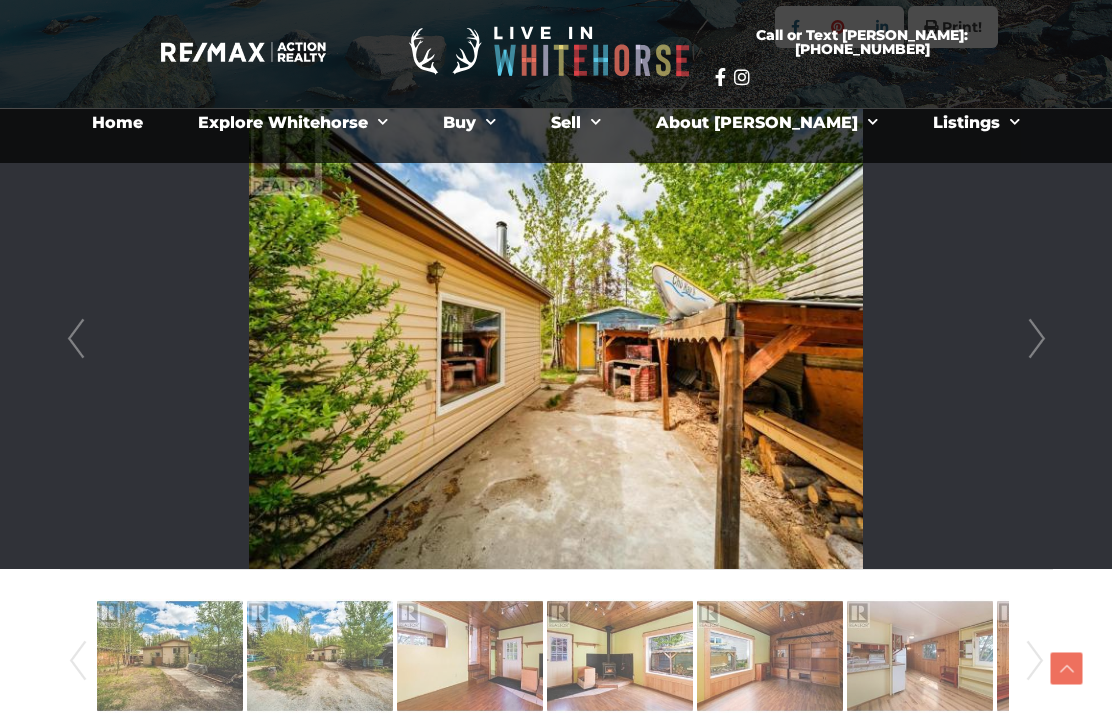 click on "Next" at bounding box center (1037, 339) 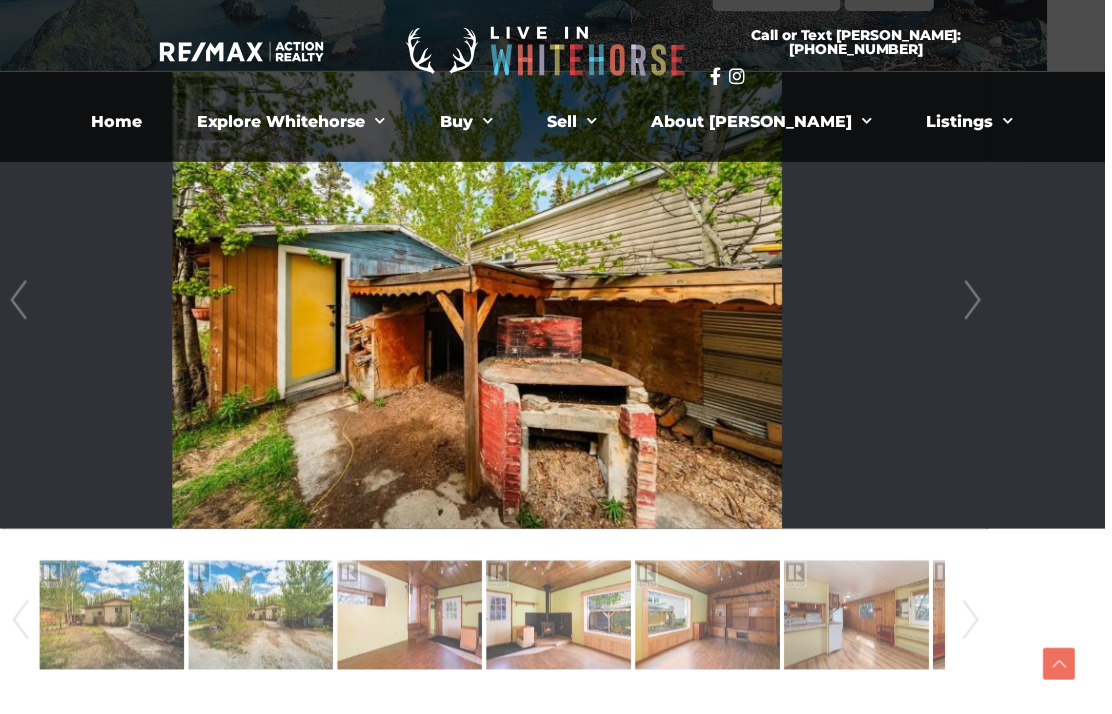 scroll, scrollTop: 468, scrollLeft: 0, axis: vertical 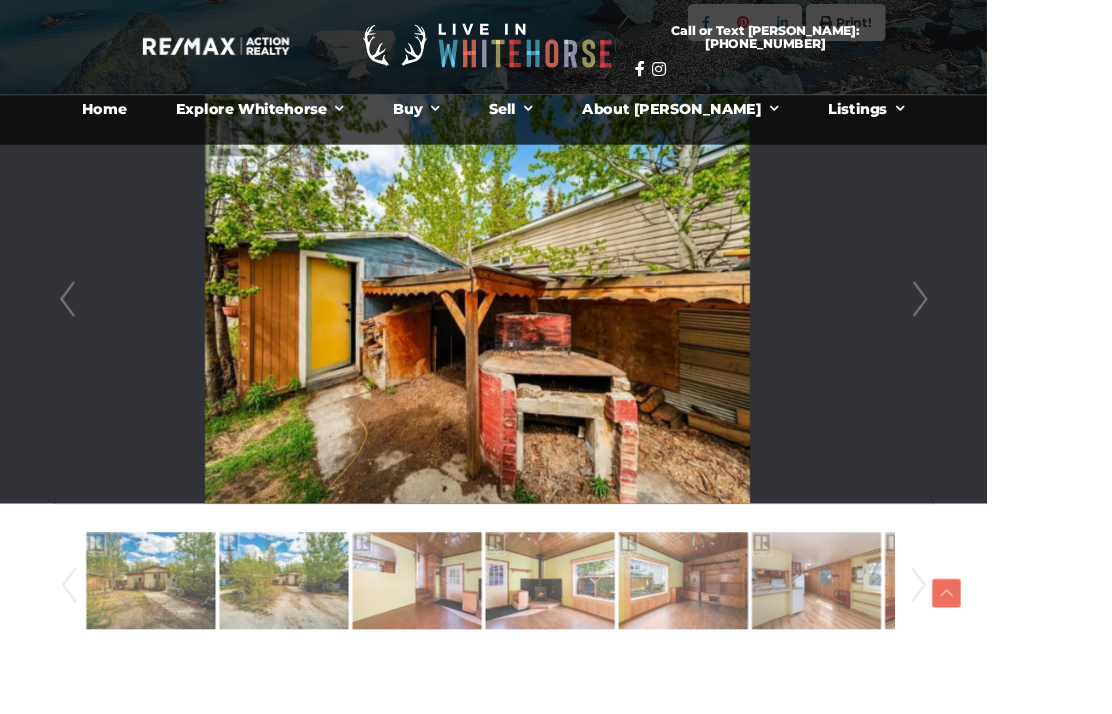 click on "Next" at bounding box center (1037, 337) 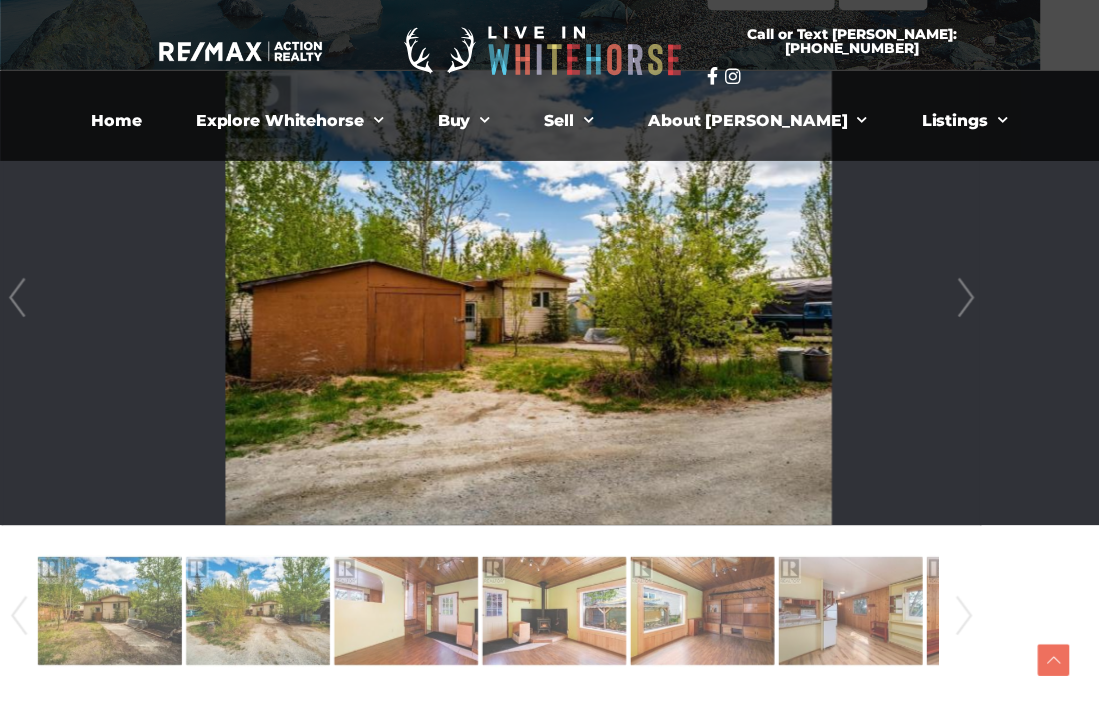 scroll, scrollTop: 499, scrollLeft: 59, axis: both 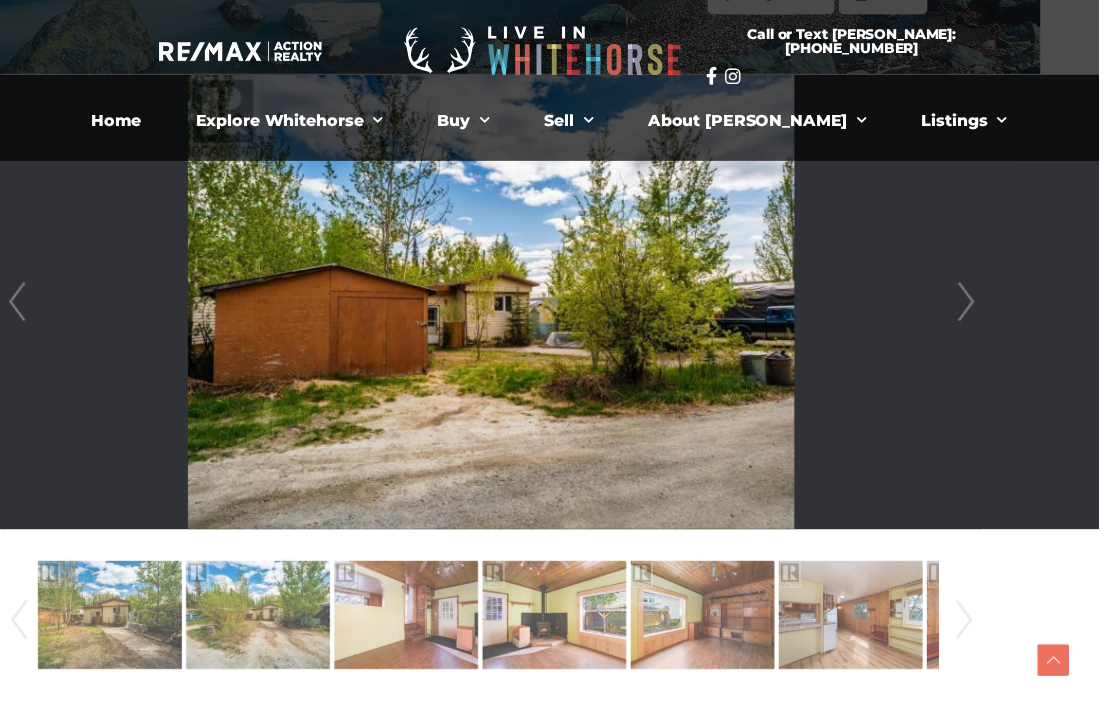 click on "Next" at bounding box center (978, 306) 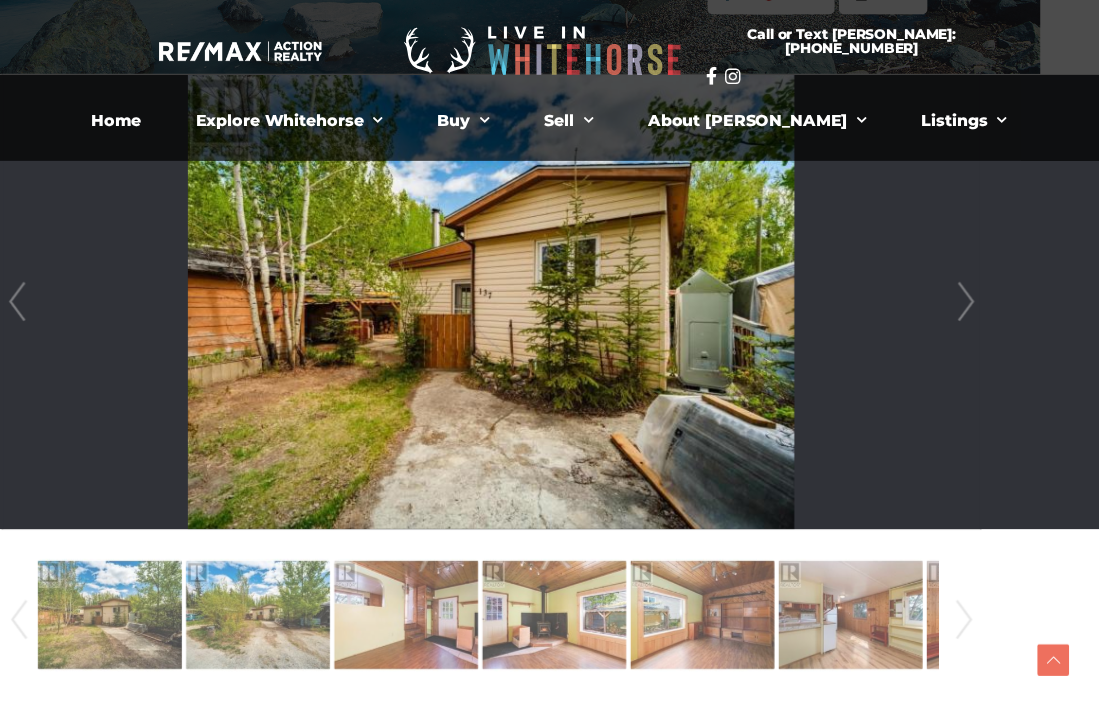 click on "Next" at bounding box center [978, 306] 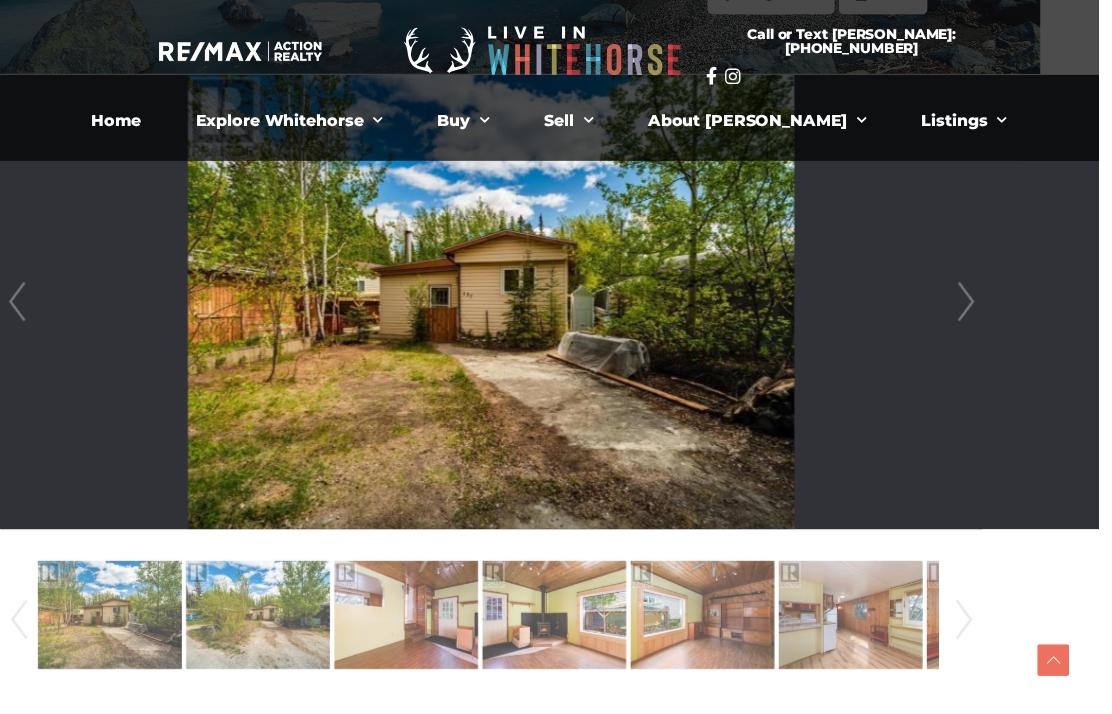 click on "Next" at bounding box center (978, 306) 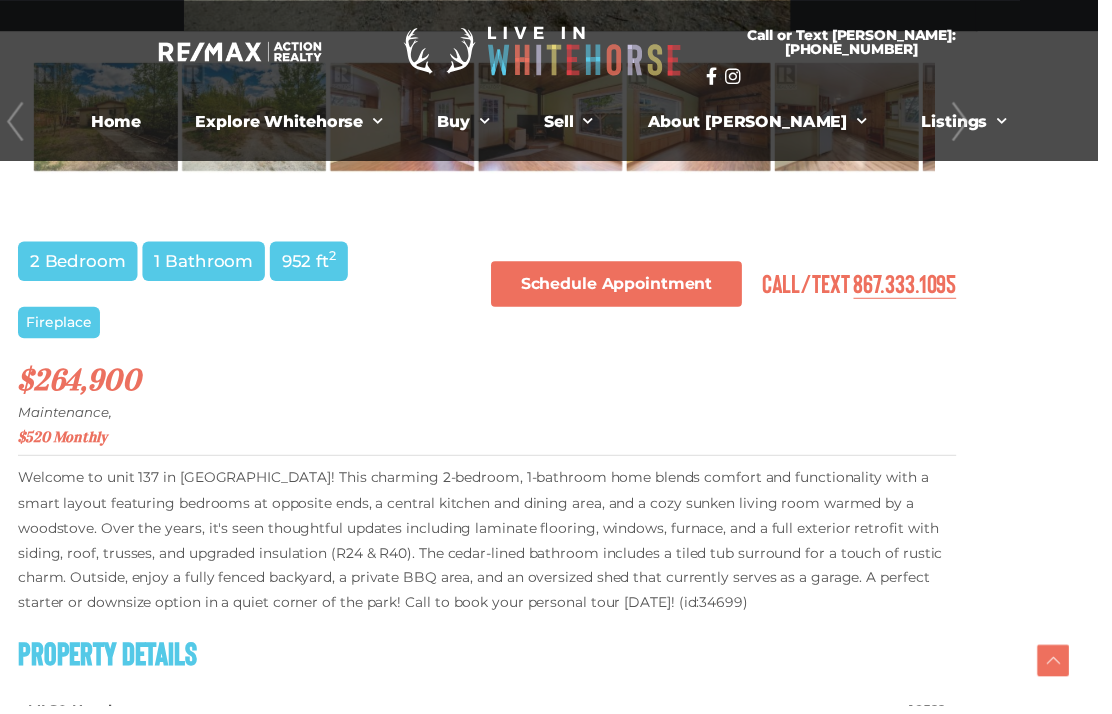 scroll, scrollTop: 876, scrollLeft: 63, axis: both 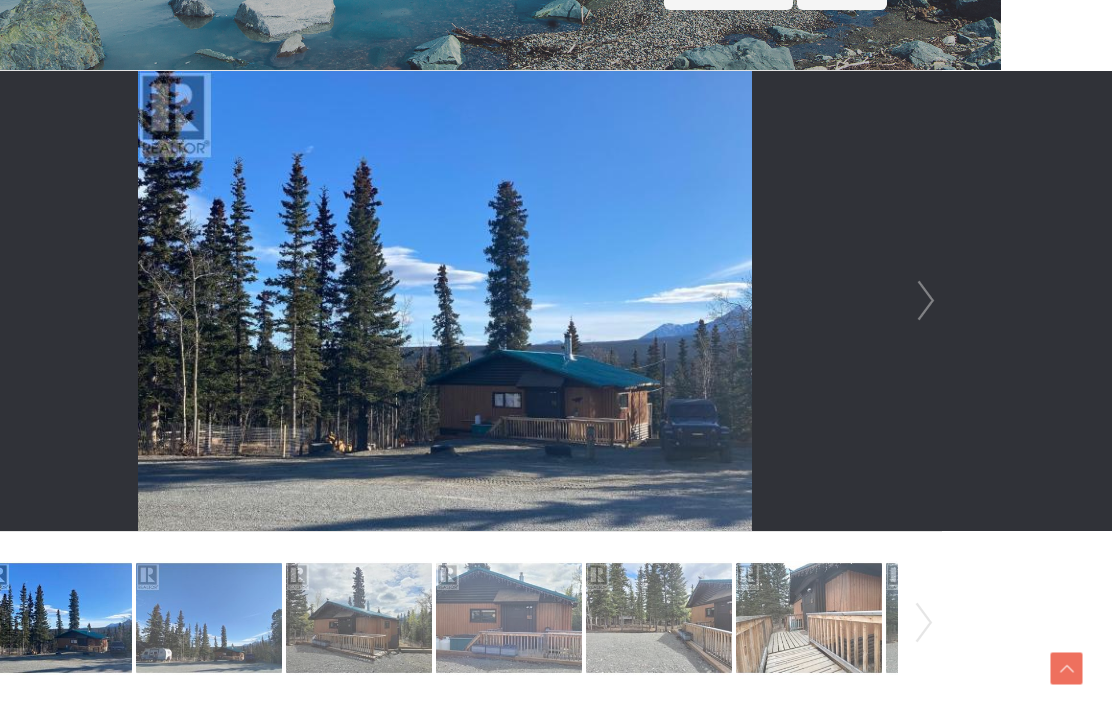 click on "Next" at bounding box center [926, 301] 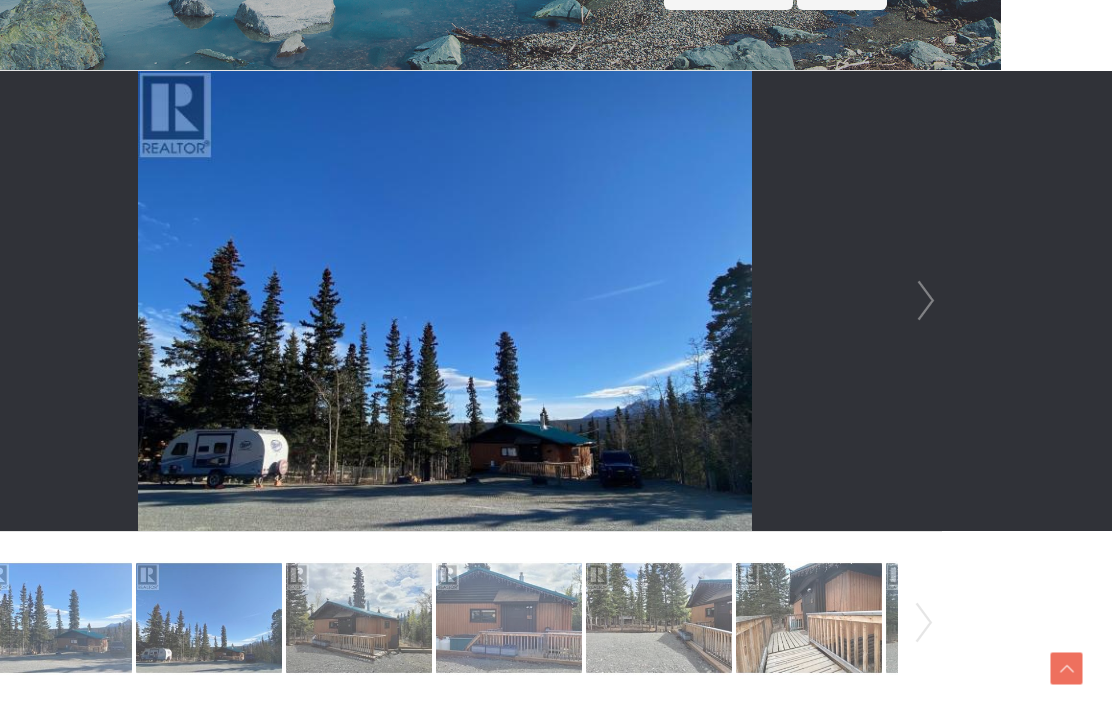 click on "Next" at bounding box center (926, 301) 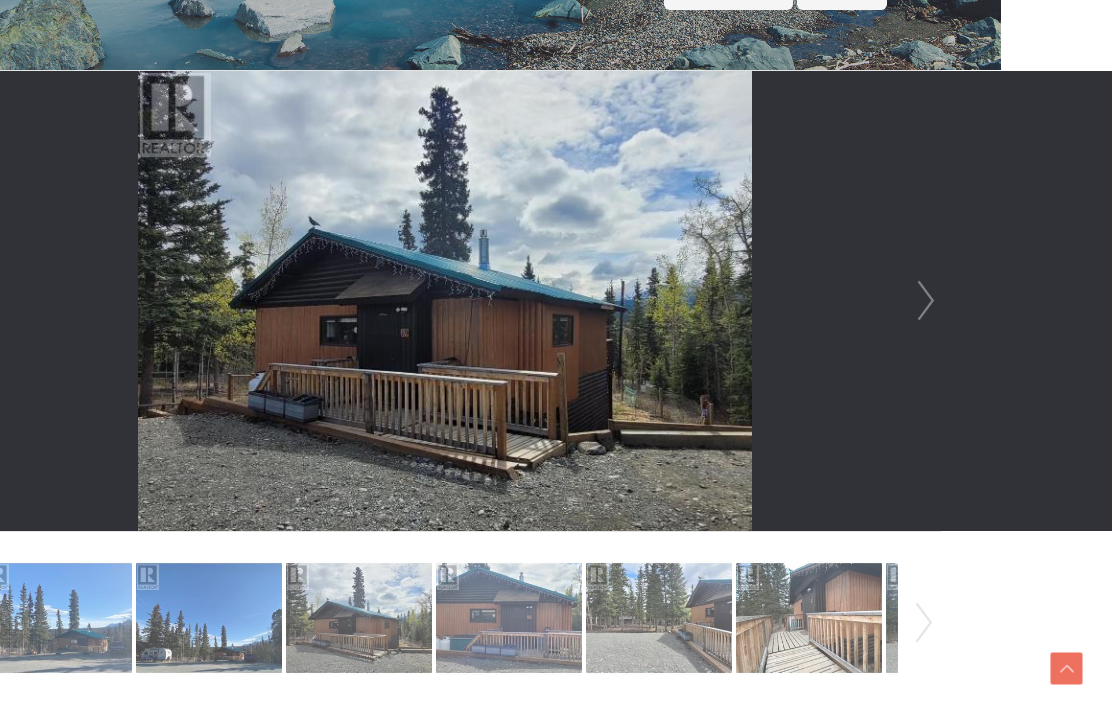 click on "Next" at bounding box center (926, 301) 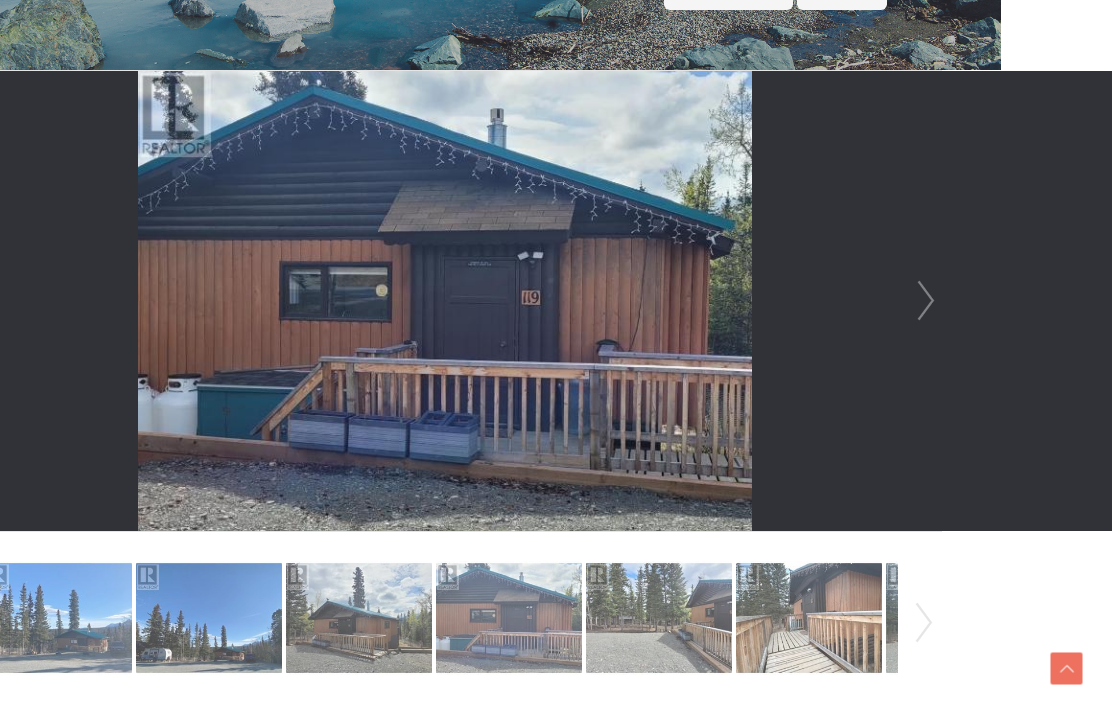 click on "Next" at bounding box center (926, 301) 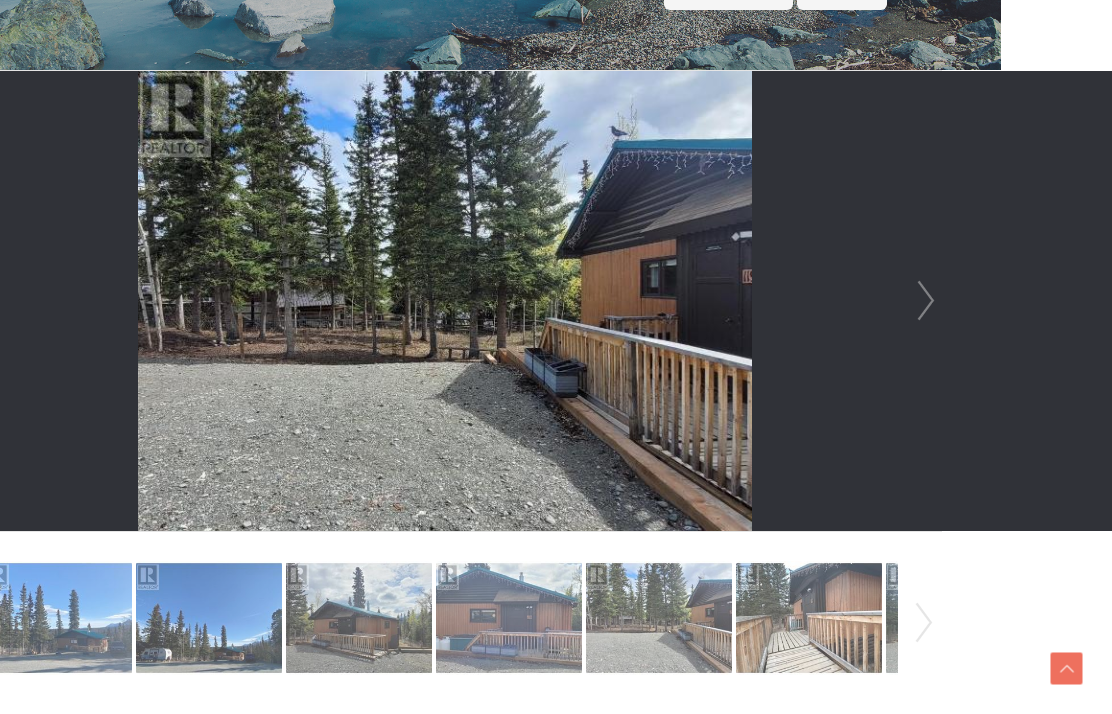 click on "Next" at bounding box center (926, 301) 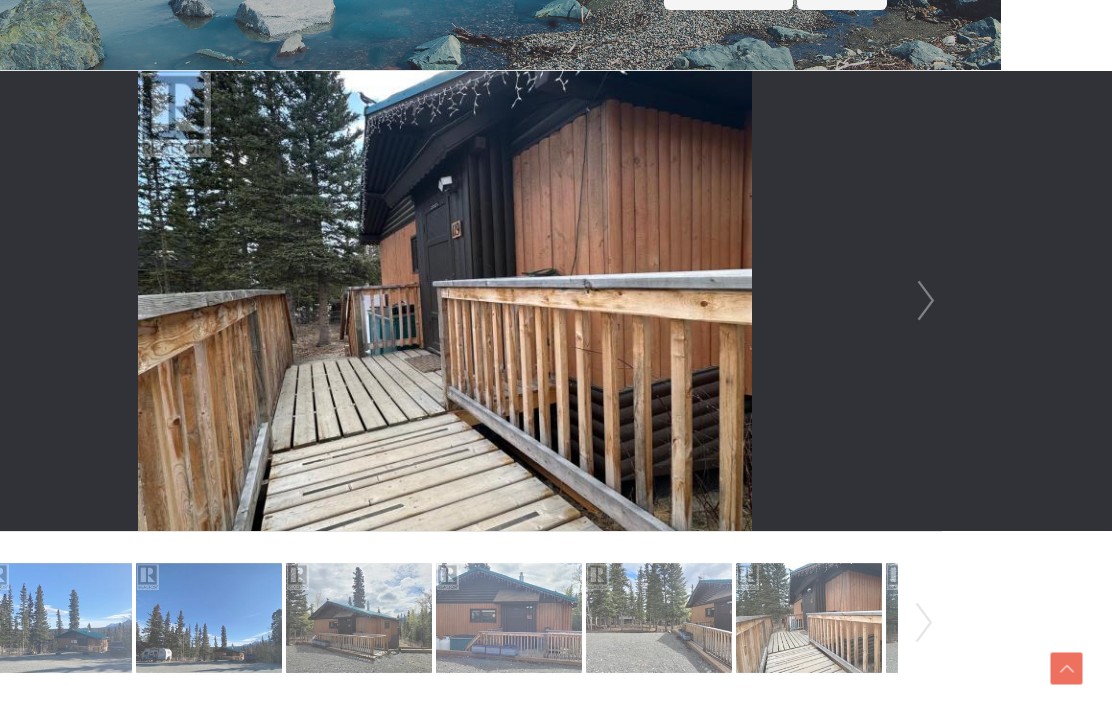 click on "Next" at bounding box center (926, 301) 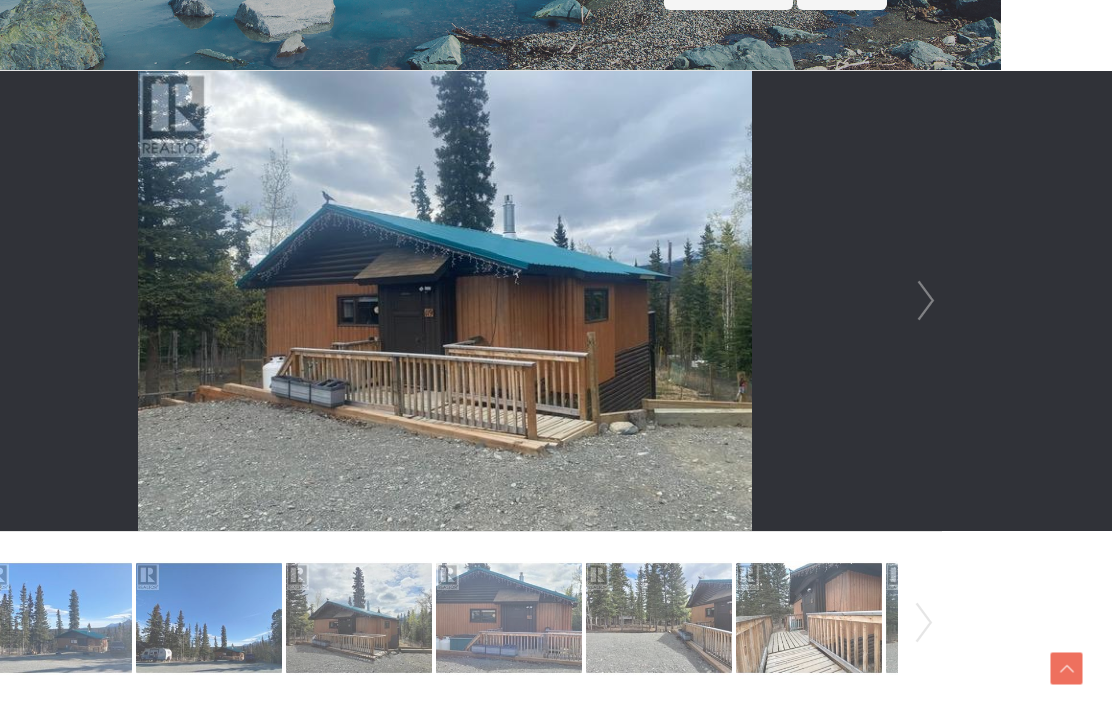 click on "Next" at bounding box center (926, 301) 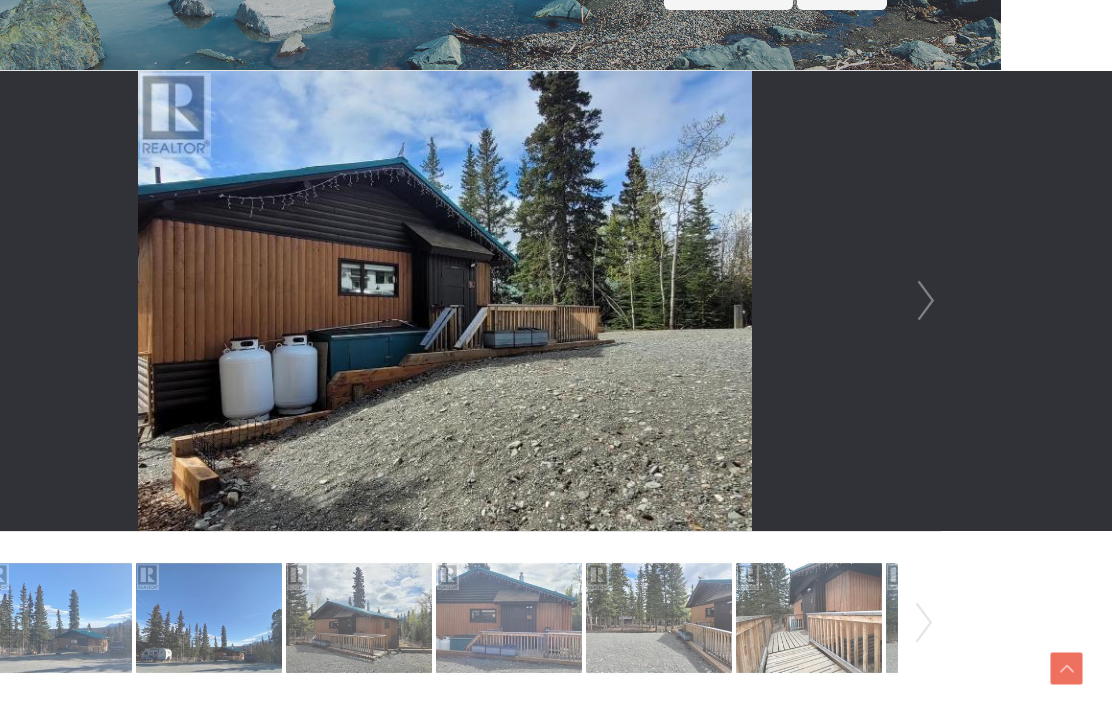 click on "Next" at bounding box center [926, 301] 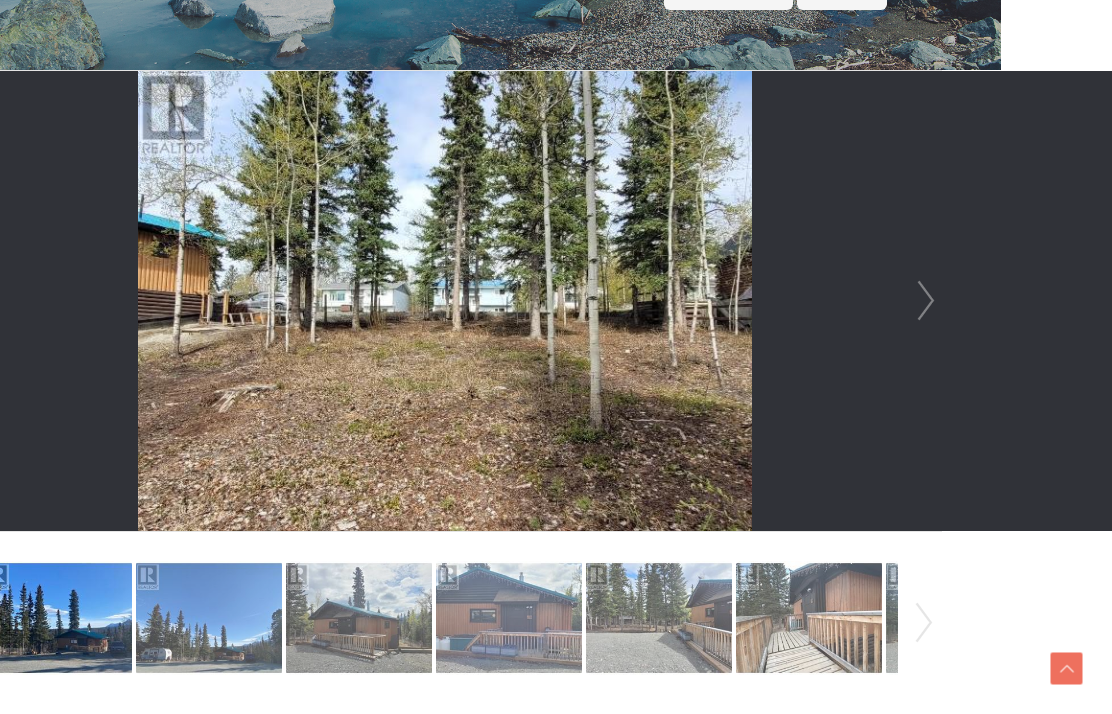click on "Next" at bounding box center (926, 301) 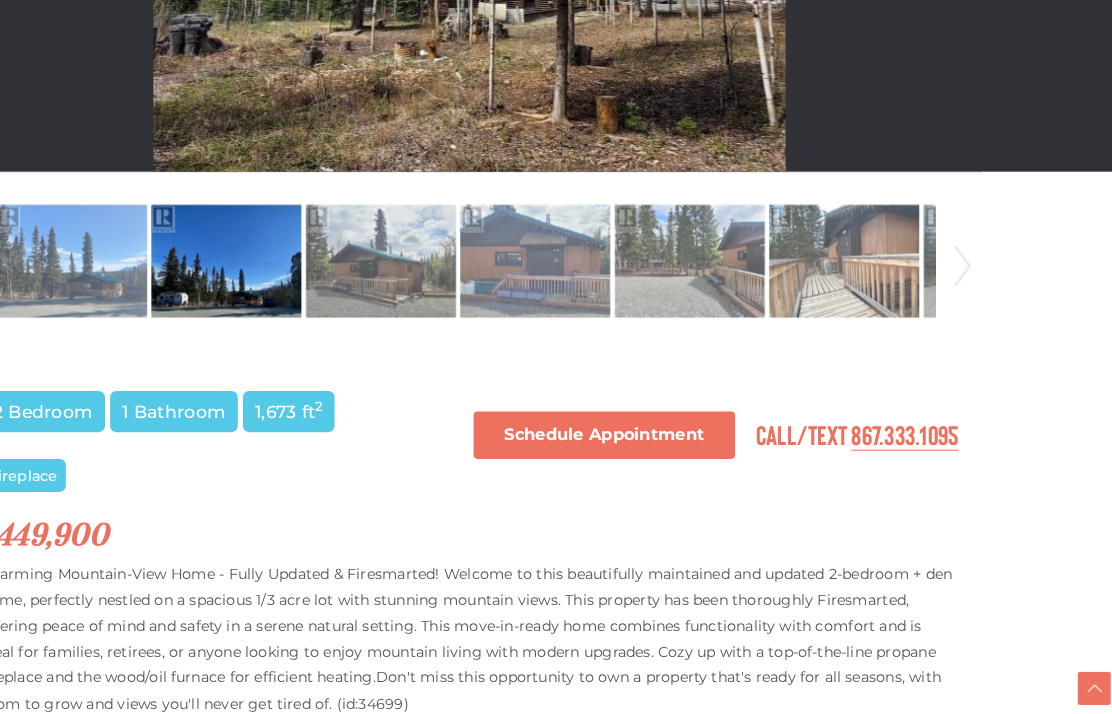 scroll, scrollTop: 877, scrollLeft: 96, axis: both 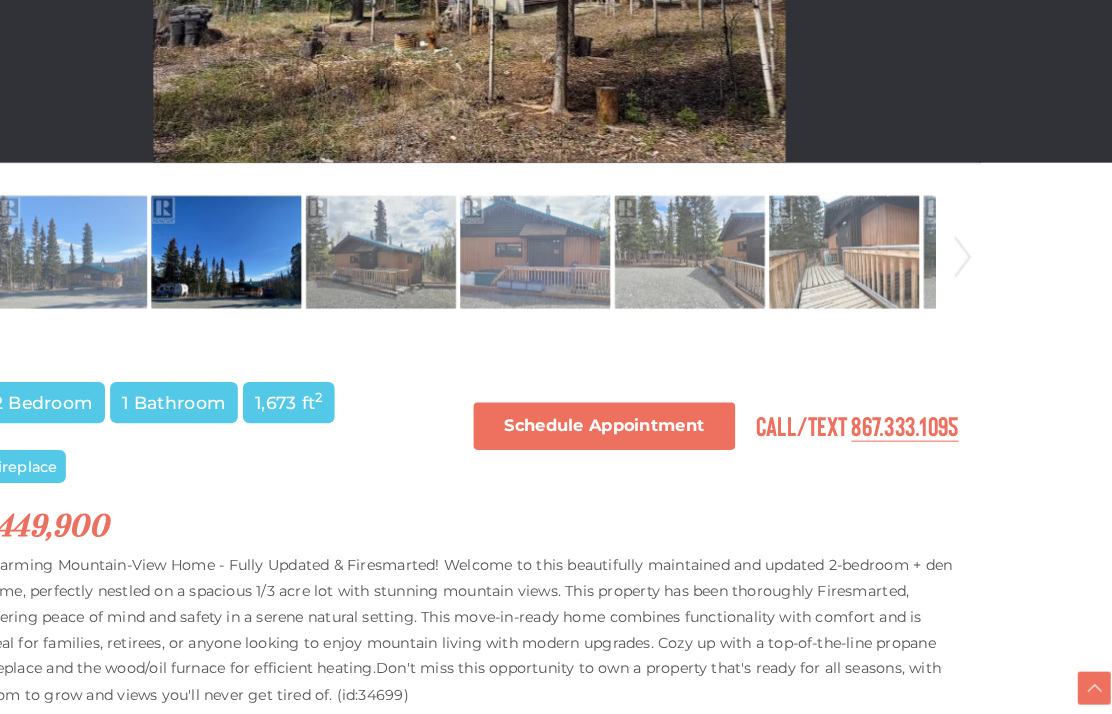 click at bounding box center [74, 245] 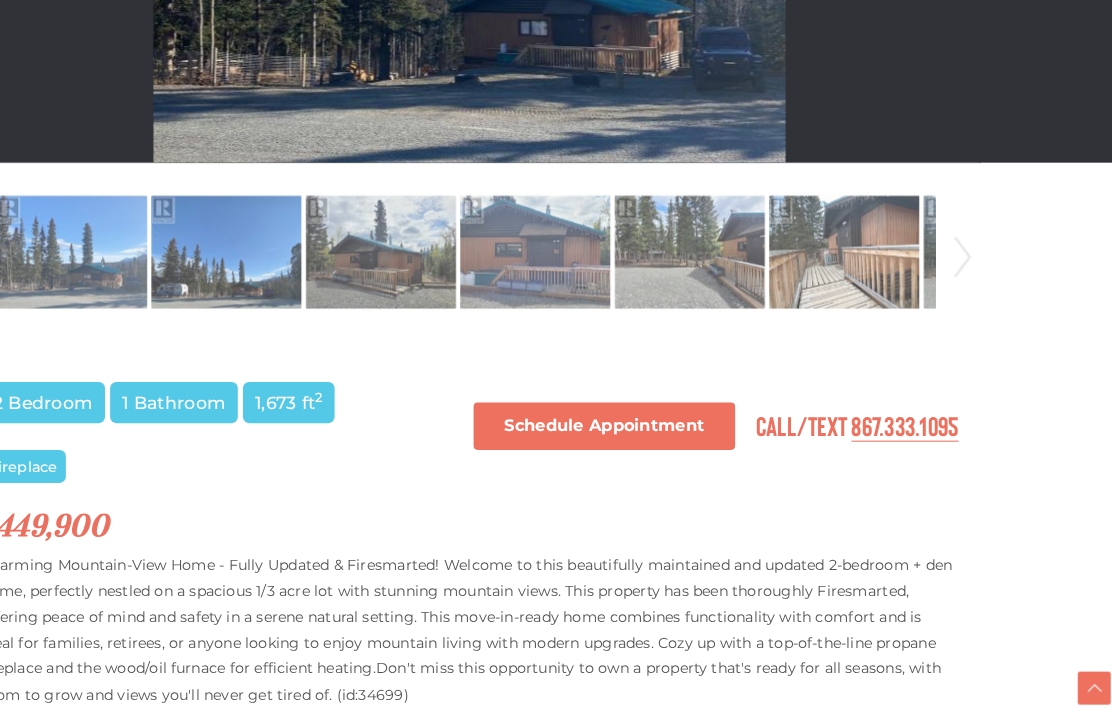 click at bounding box center (74, 245) 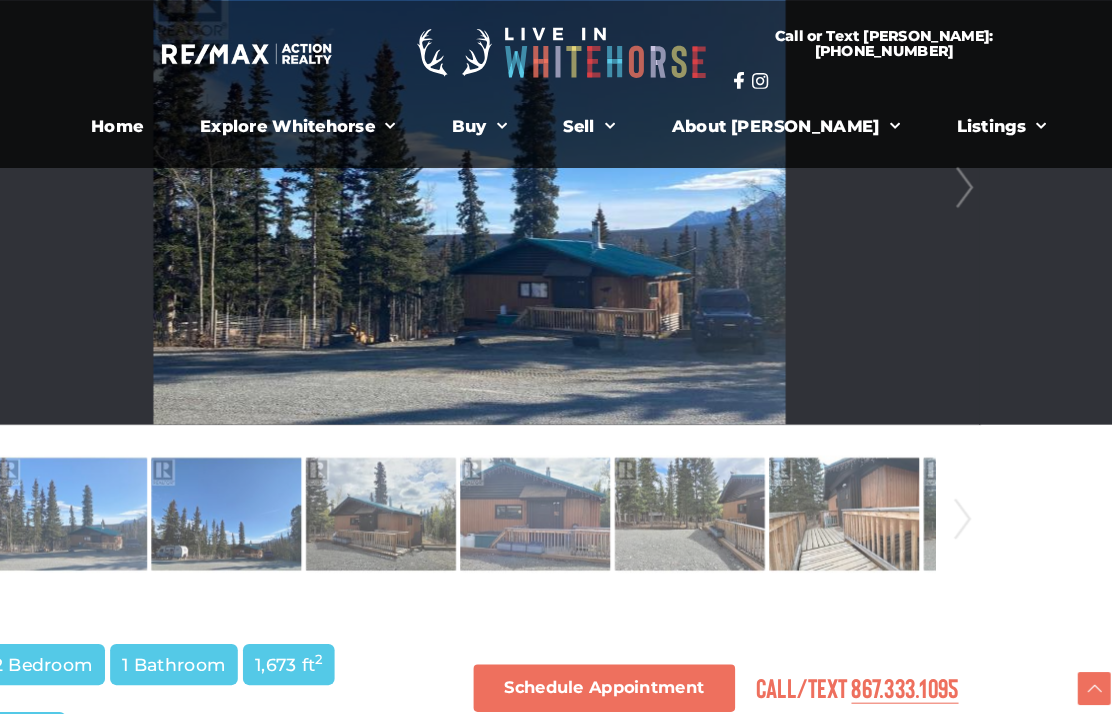 scroll, scrollTop: 619, scrollLeft: 96, axis: both 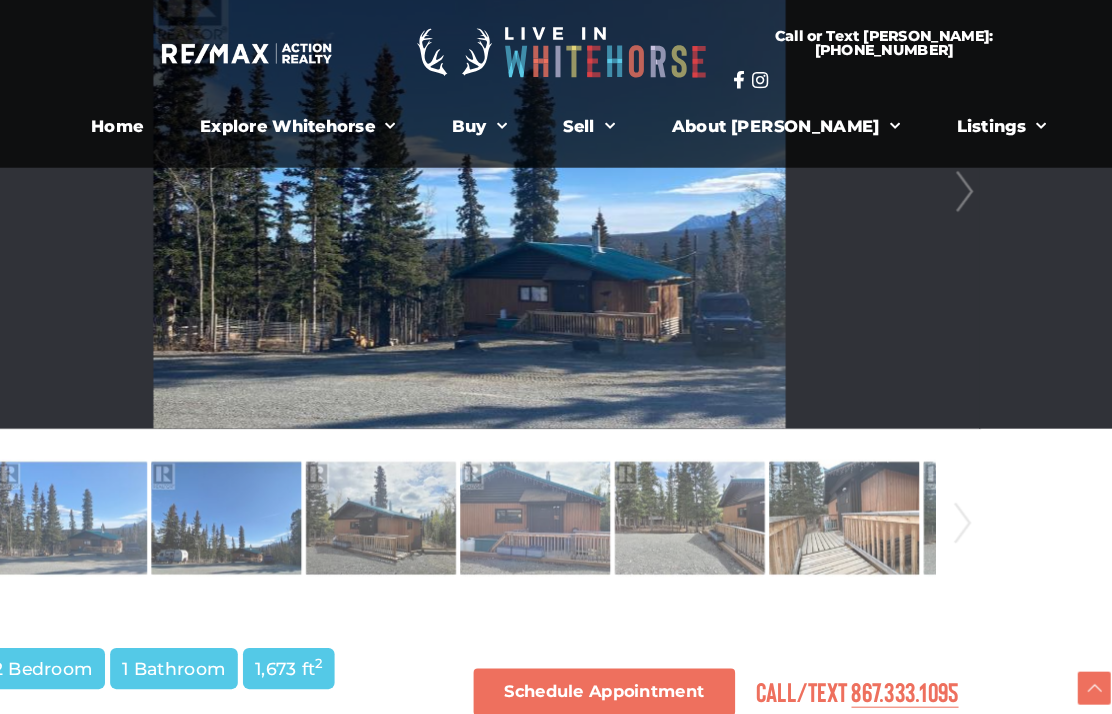 click at bounding box center [459, 186] 